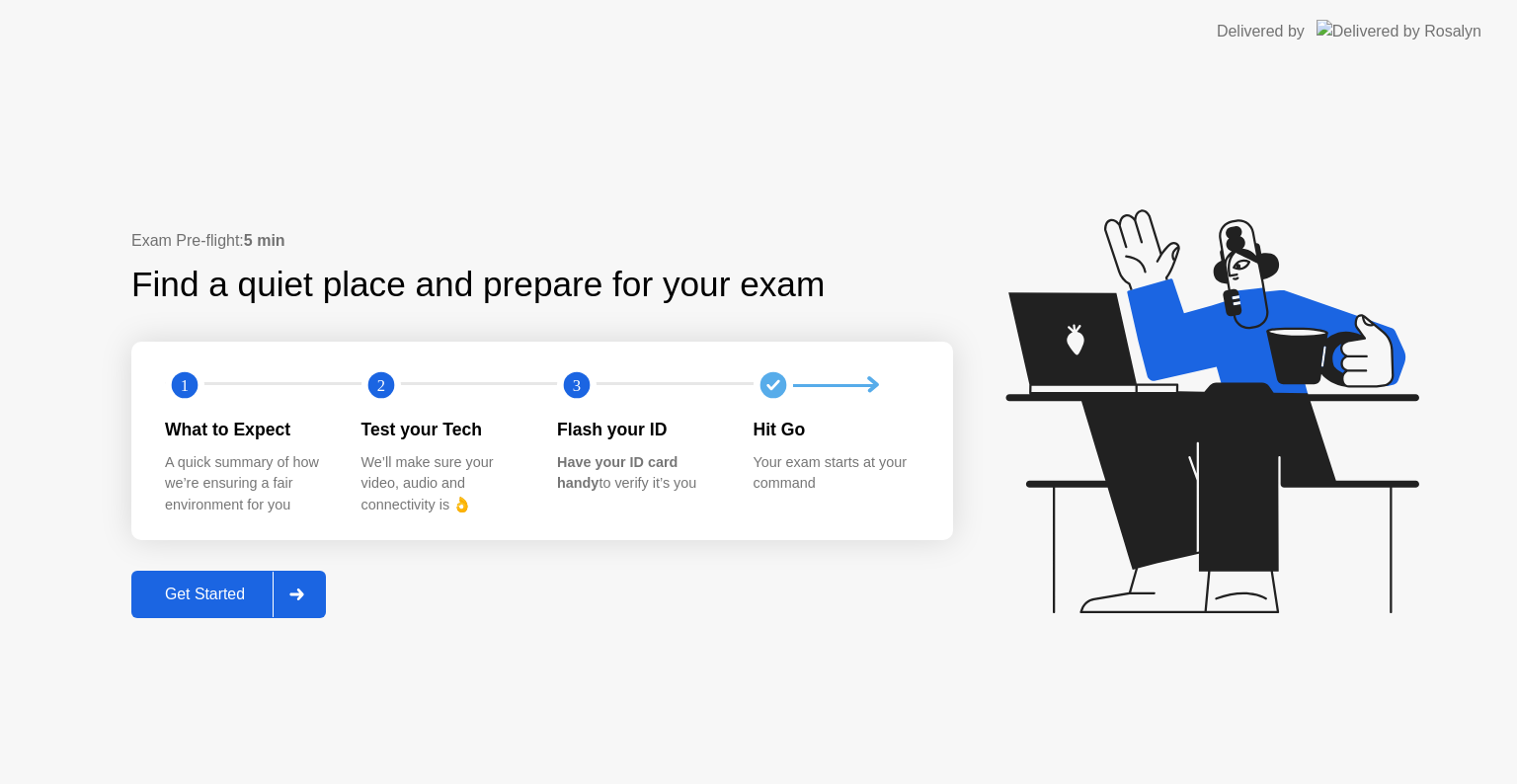 scroll, scrollTop: 0, scrollLeft: 0, axis: both 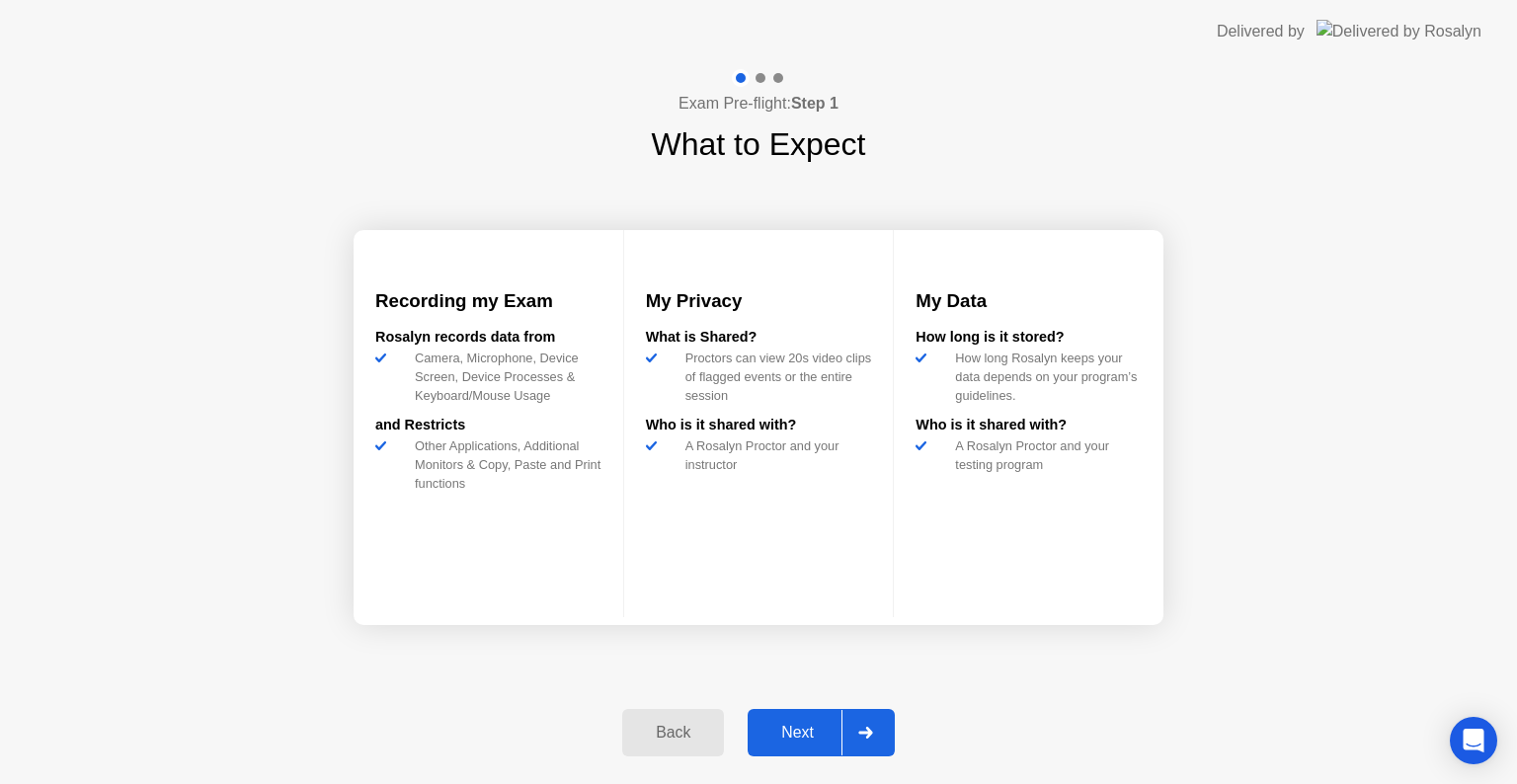 click on "Next" 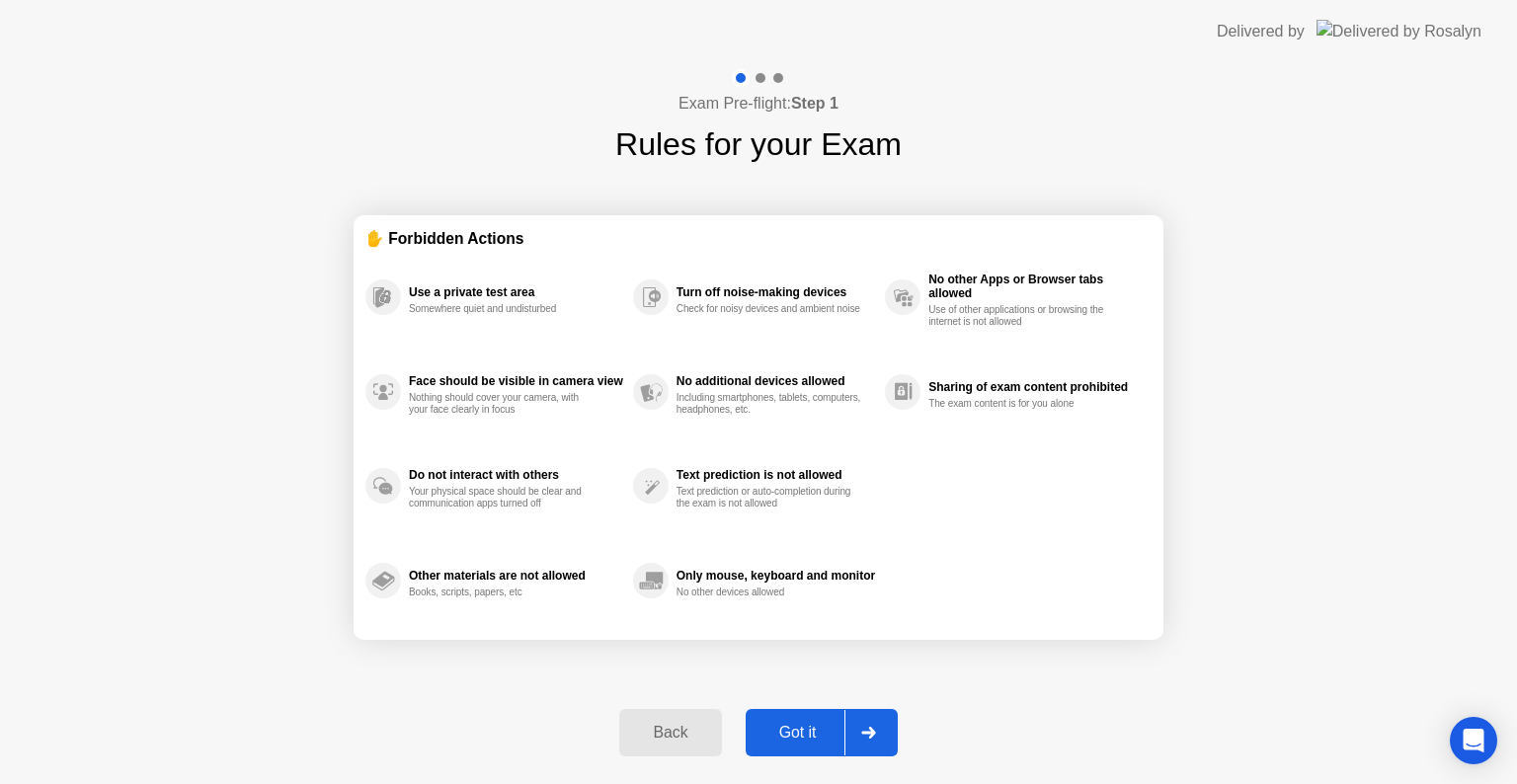 click on "Got it" 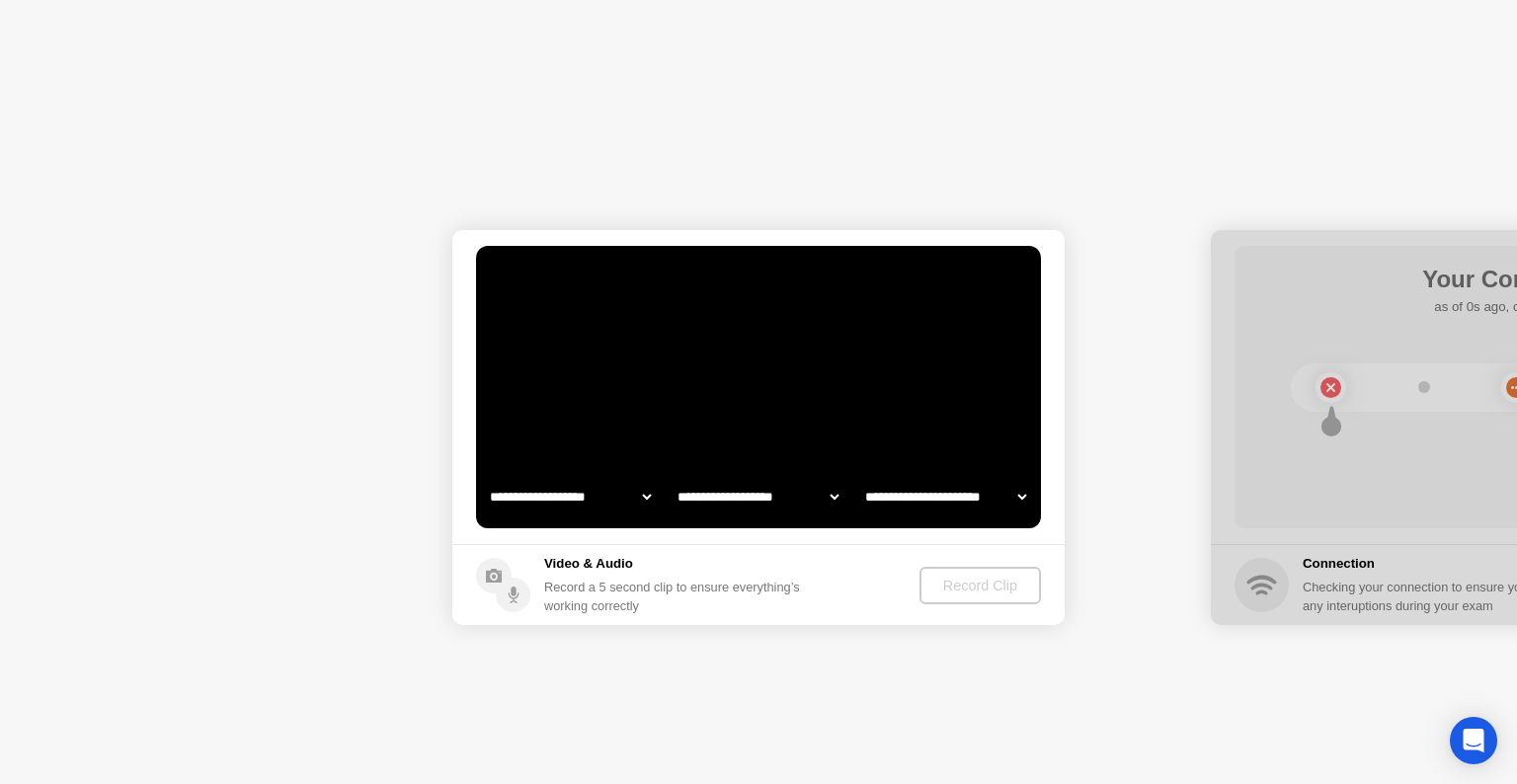 select on "**********" 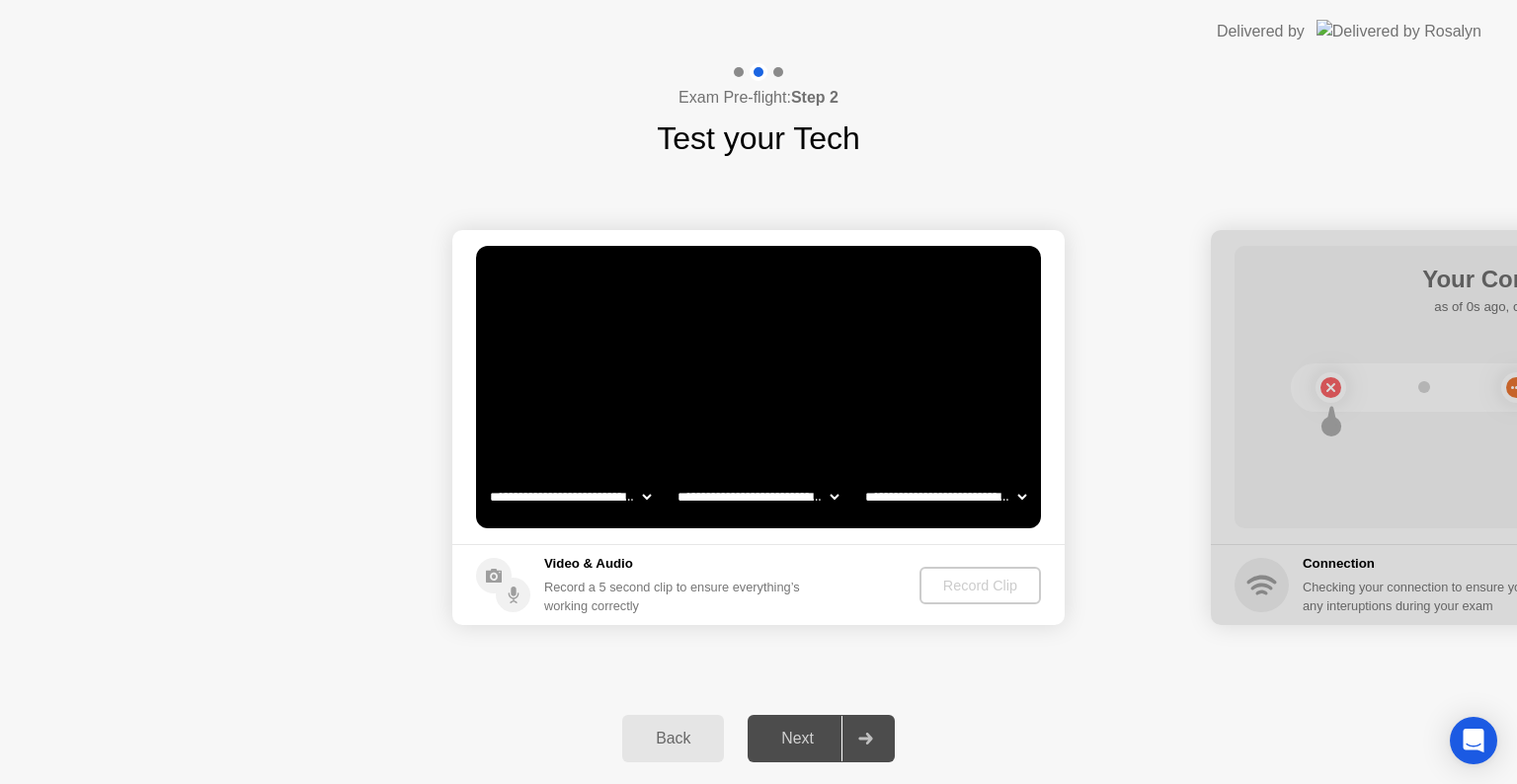 click 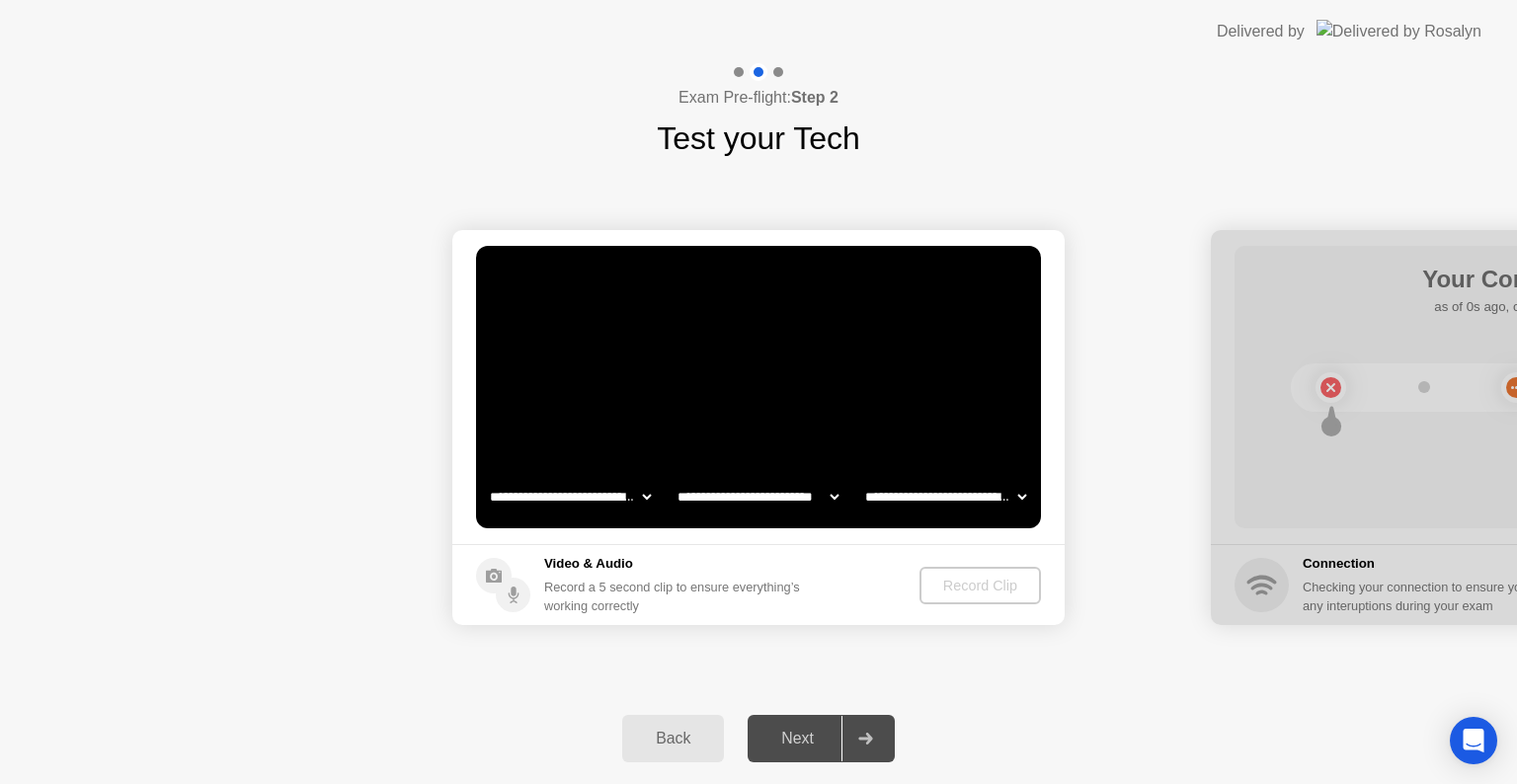 click on "**********" 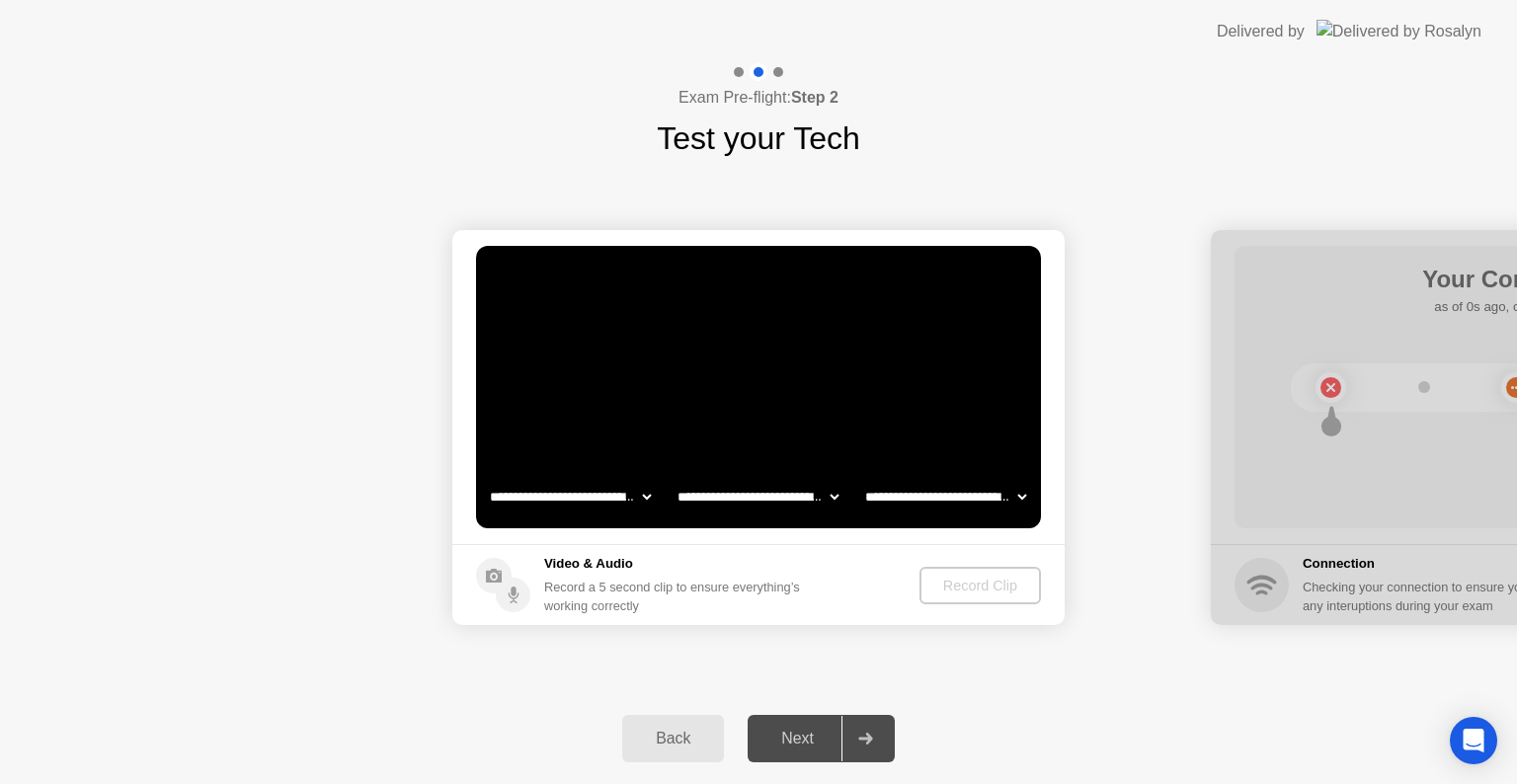 click on "**********" 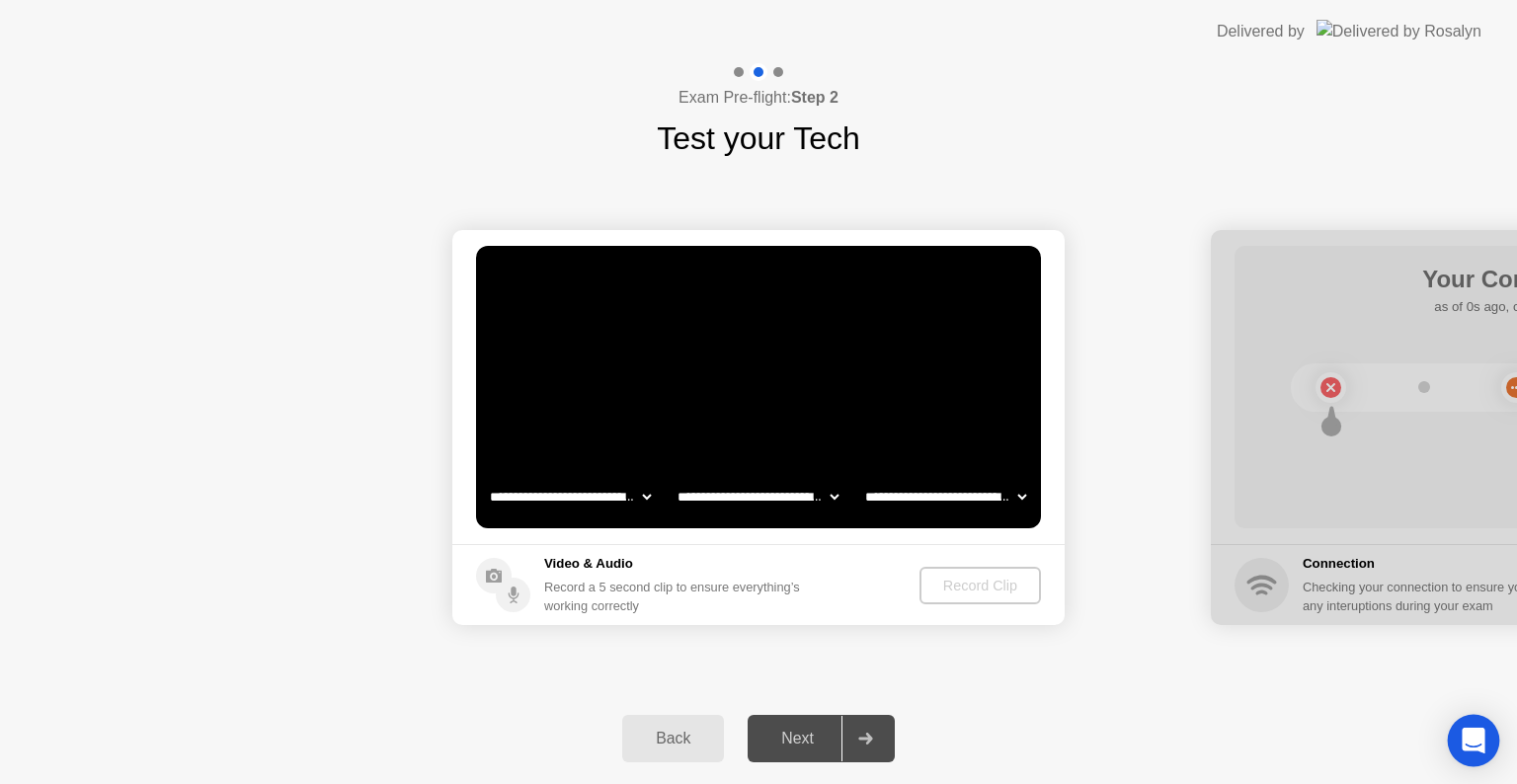 click at bounding box center [1474, 741] 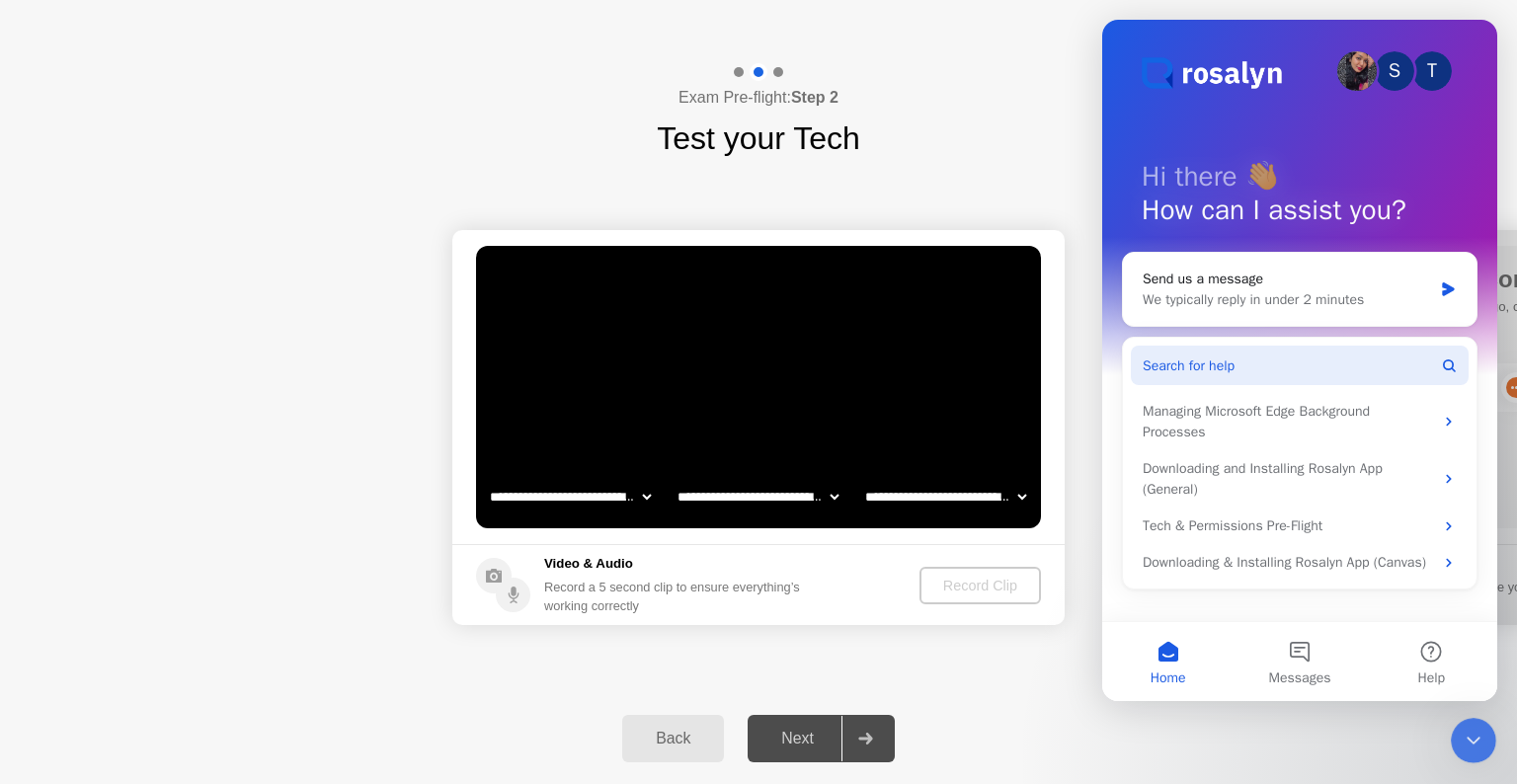scroll, scrollTop: 0, scrollLeft: 0, axis: both 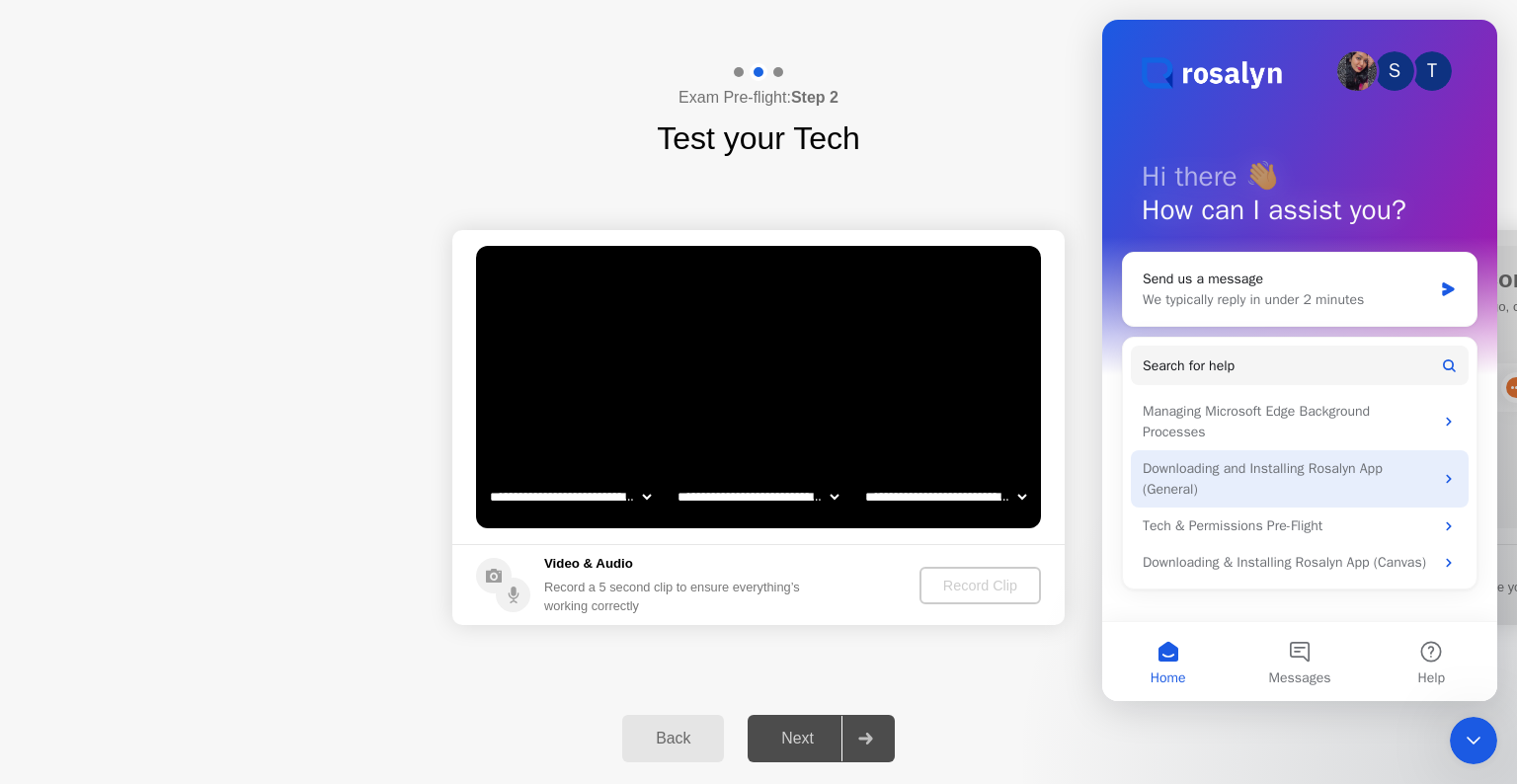 click on "Downloading and Installing Rosalyn App (General)" at bounding box center [1288, 479] 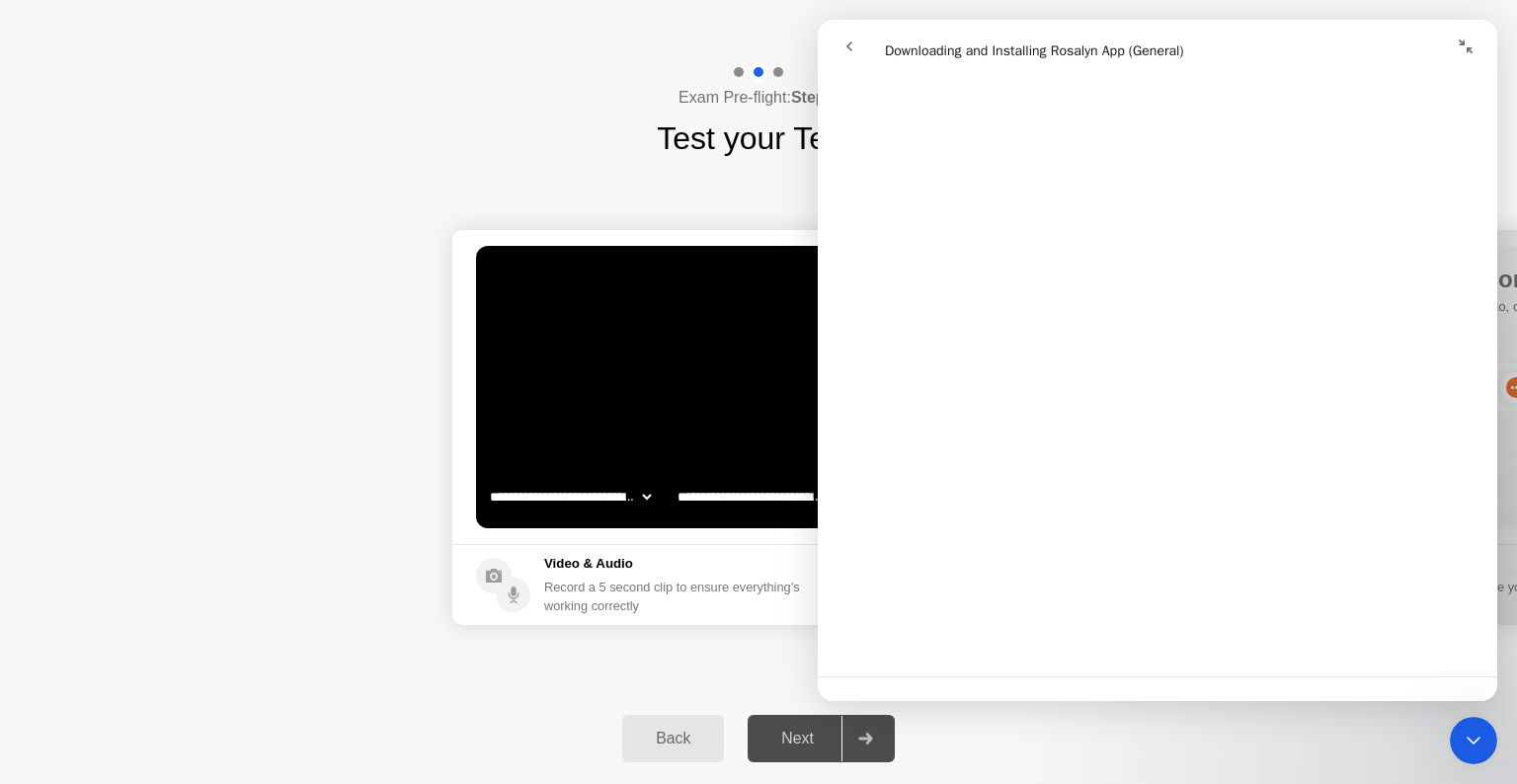 scroll, scrollTop: 1440, scrollLeft: 0, axis: vertical 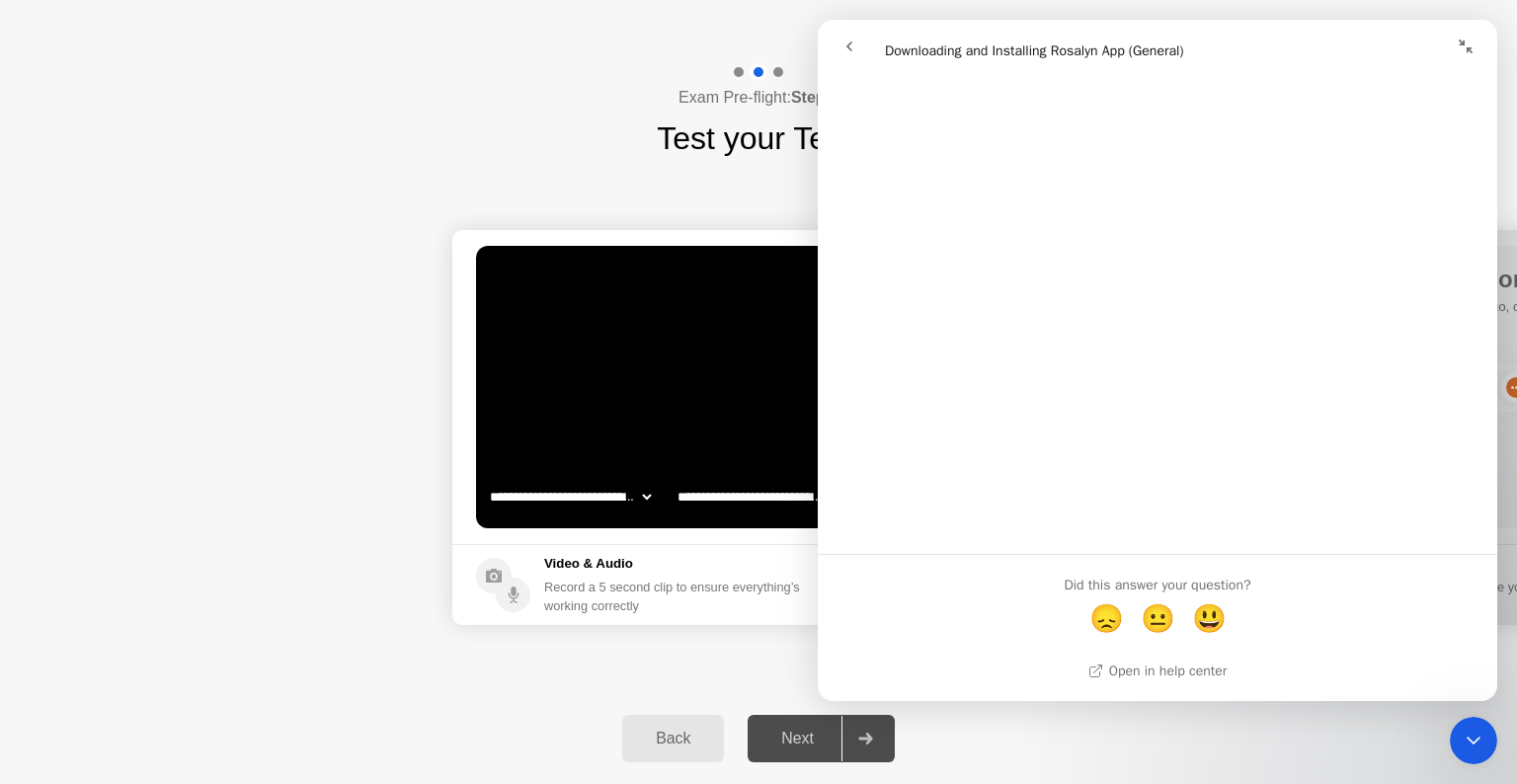 click at bounding box center [849, 46] 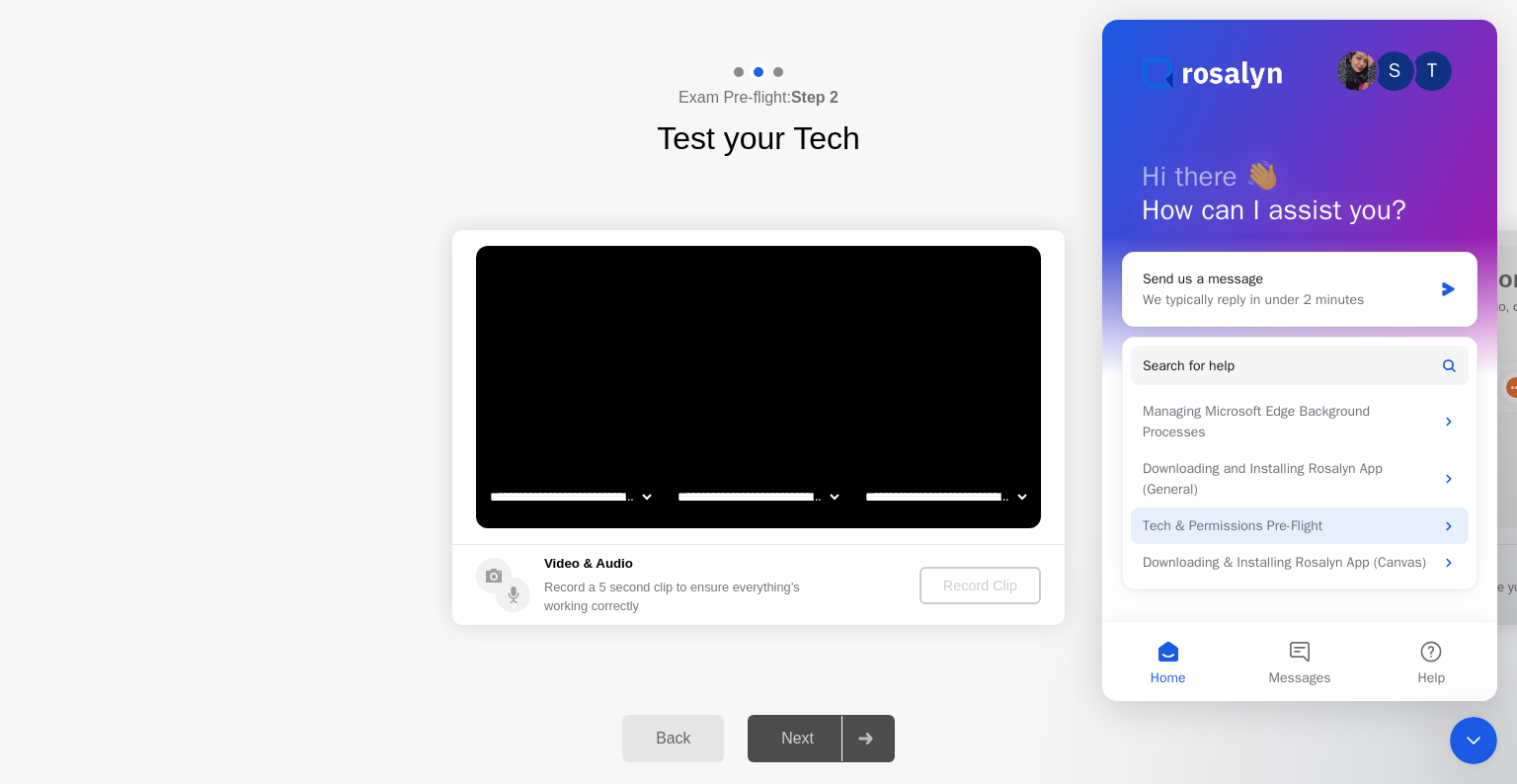 click on "Tech & Permissions Pre-Flight" at bounding box center (1288, 525) 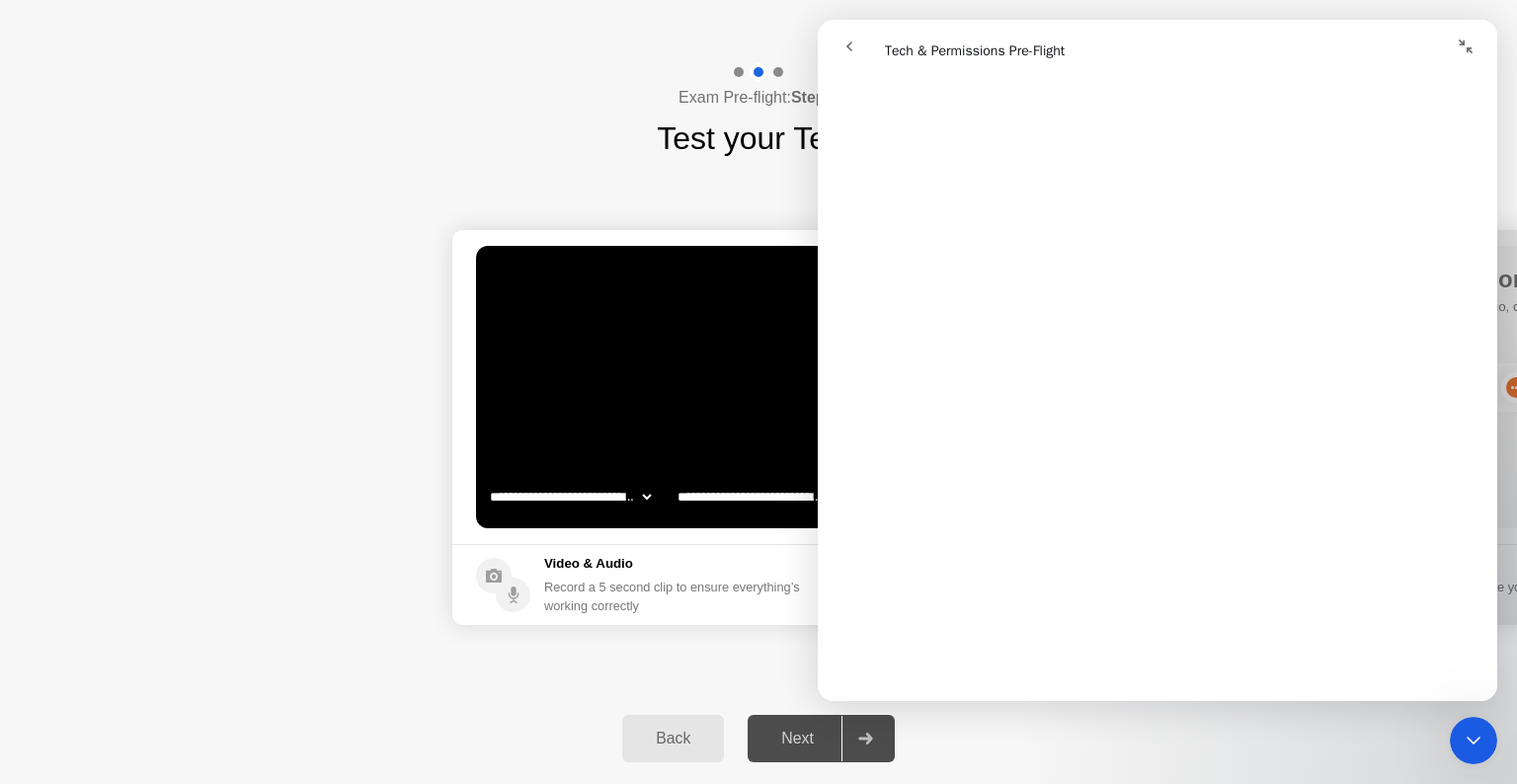 scroll, scrollTop: 1481, scrollLeft: 0, axis: vertical 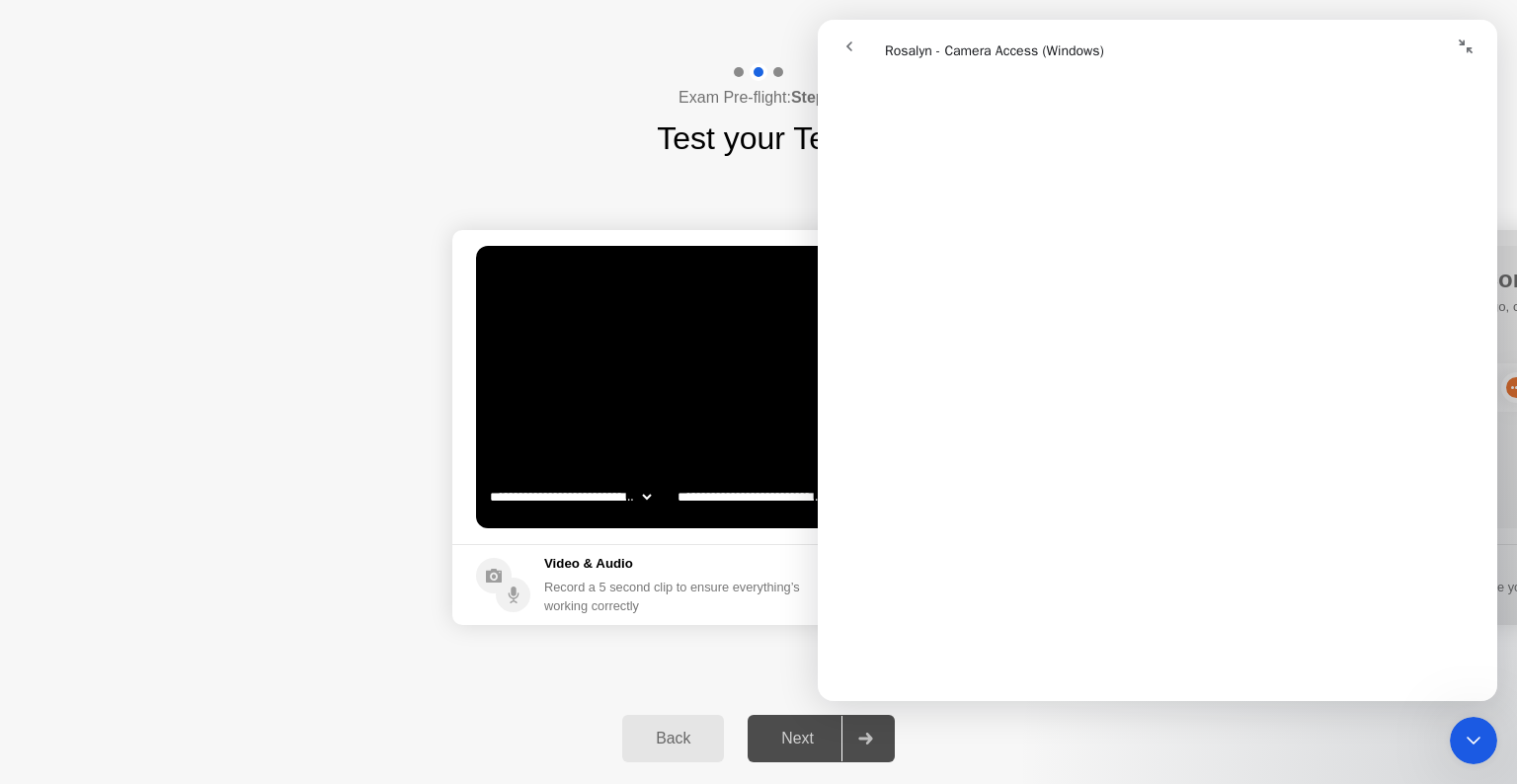 click 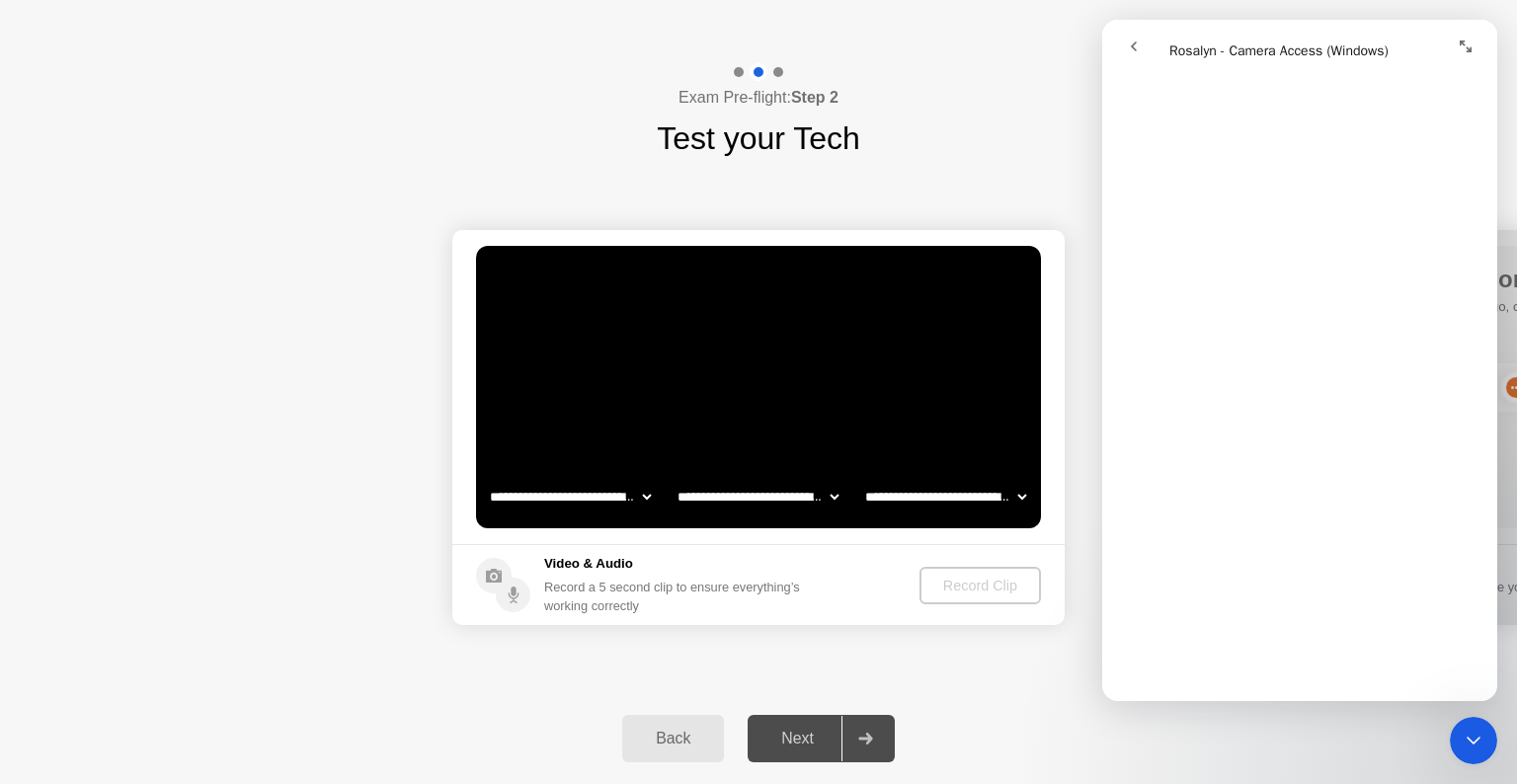scroll, scrollTop: 620, scrollLeft: 0, axis: vertical 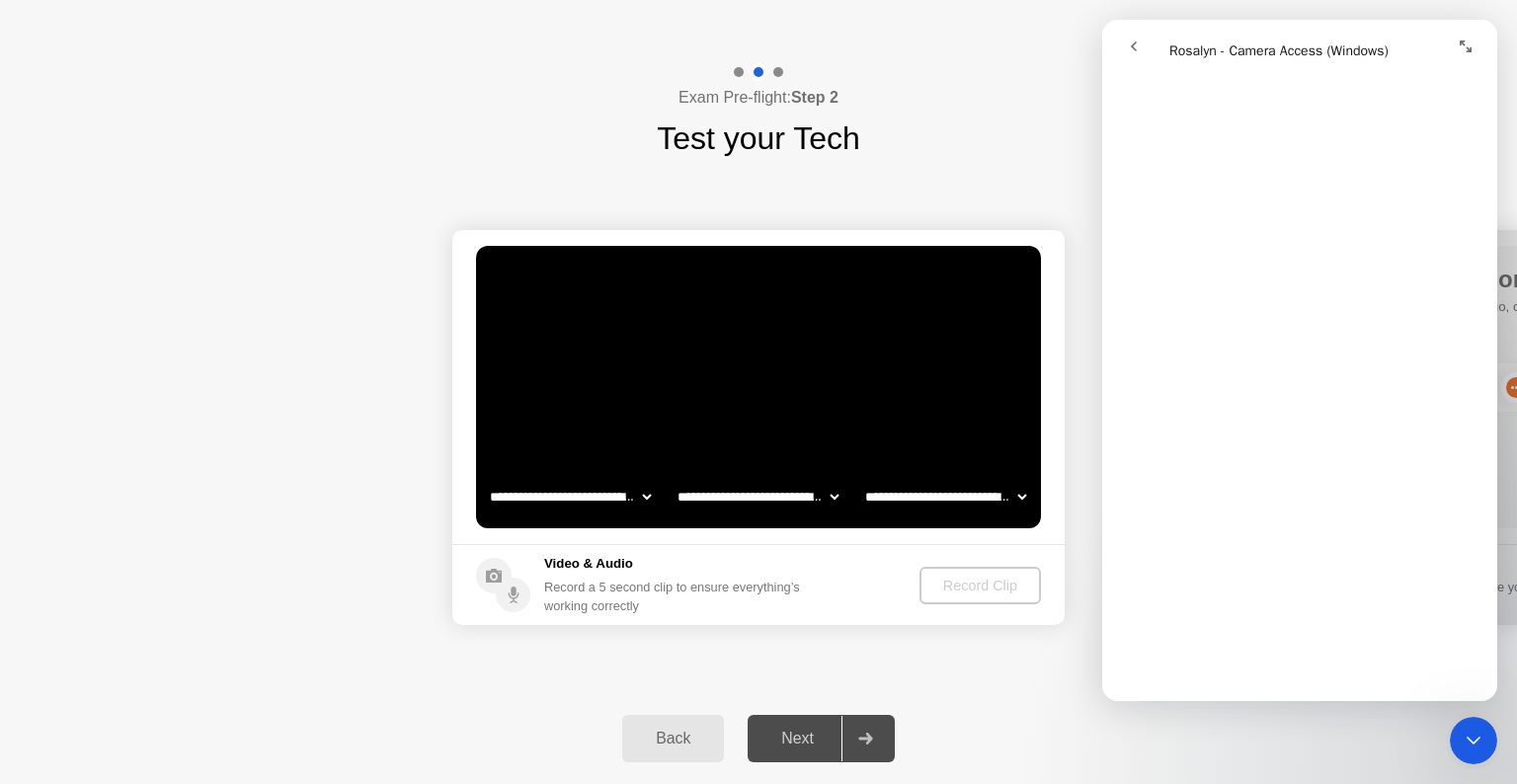 click at bounding box center [1134, 46] 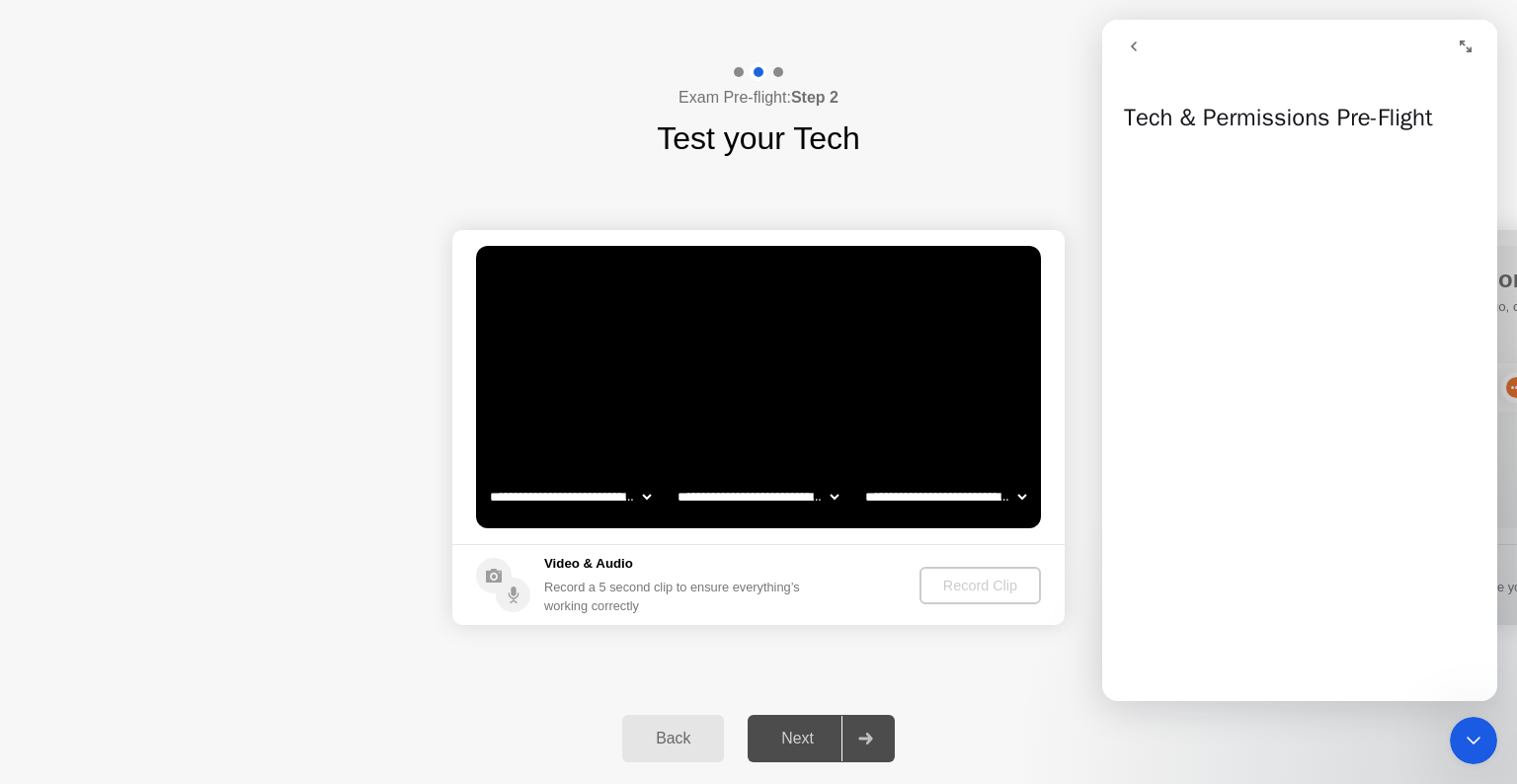 drag, startPoint x: 1469, startPoint y: 735, endPoint x: 2700, endPoint y: 1334, distance: 1369 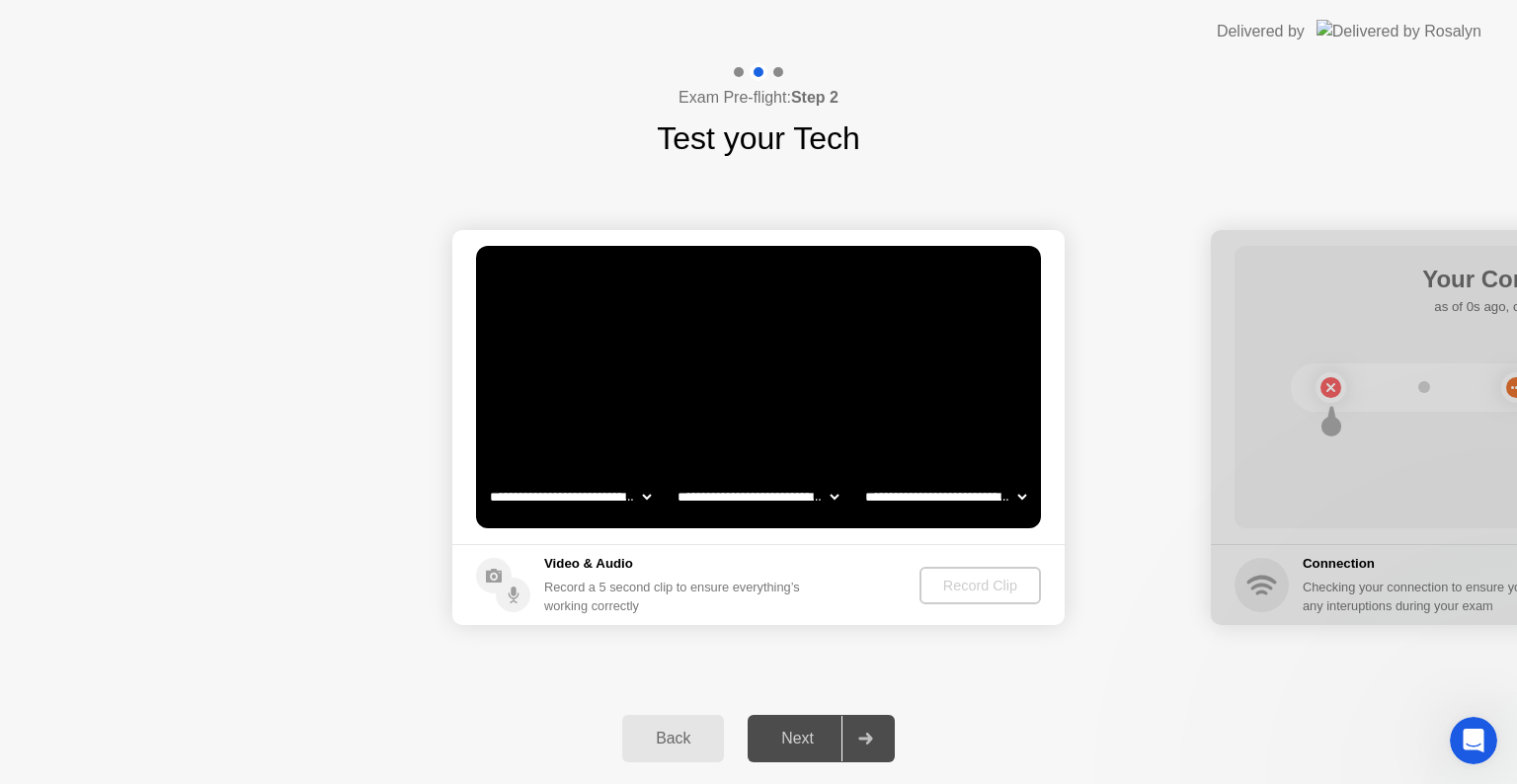 scroll, scrollTop: 0, scrollLeft: 0, axis: both 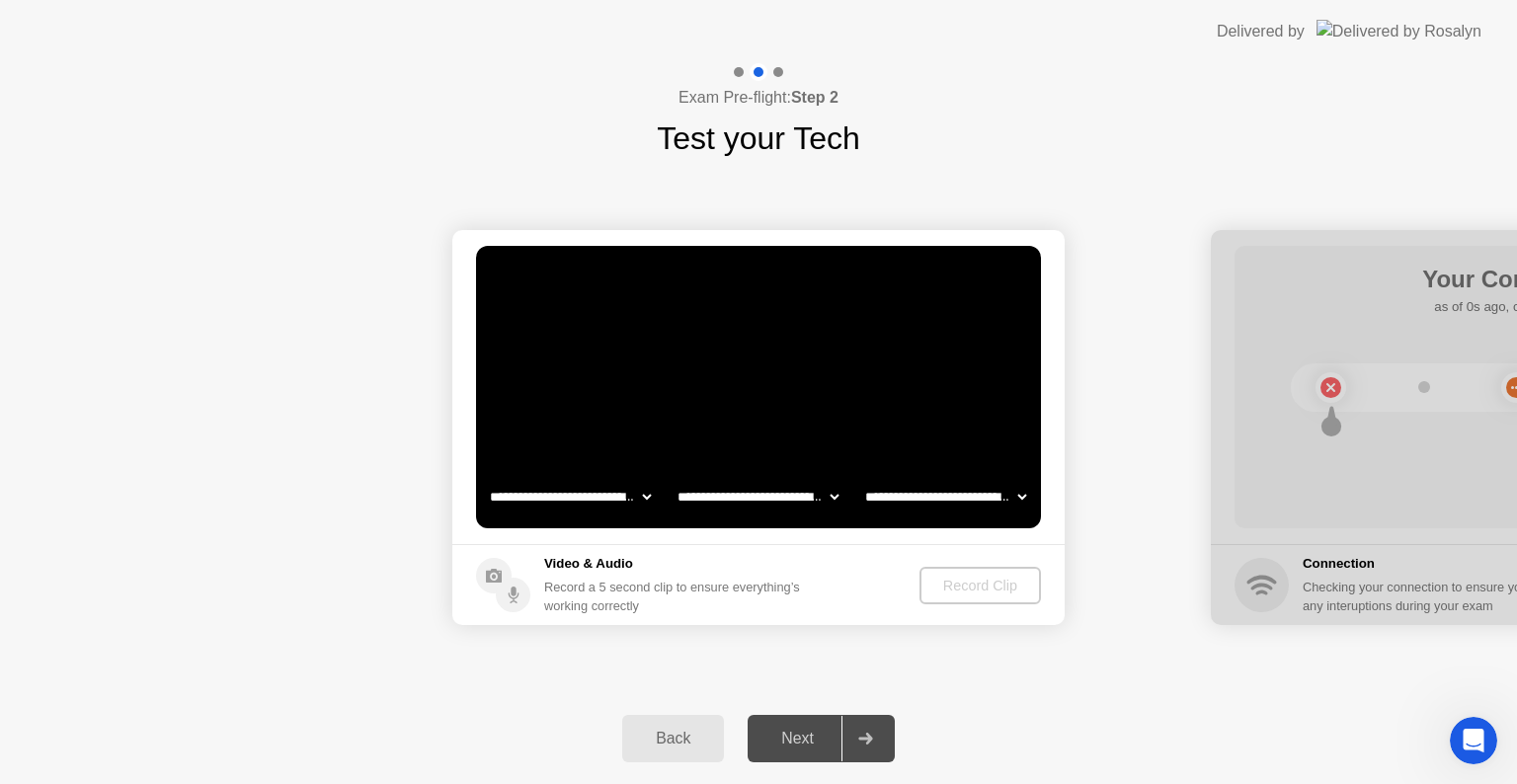 click 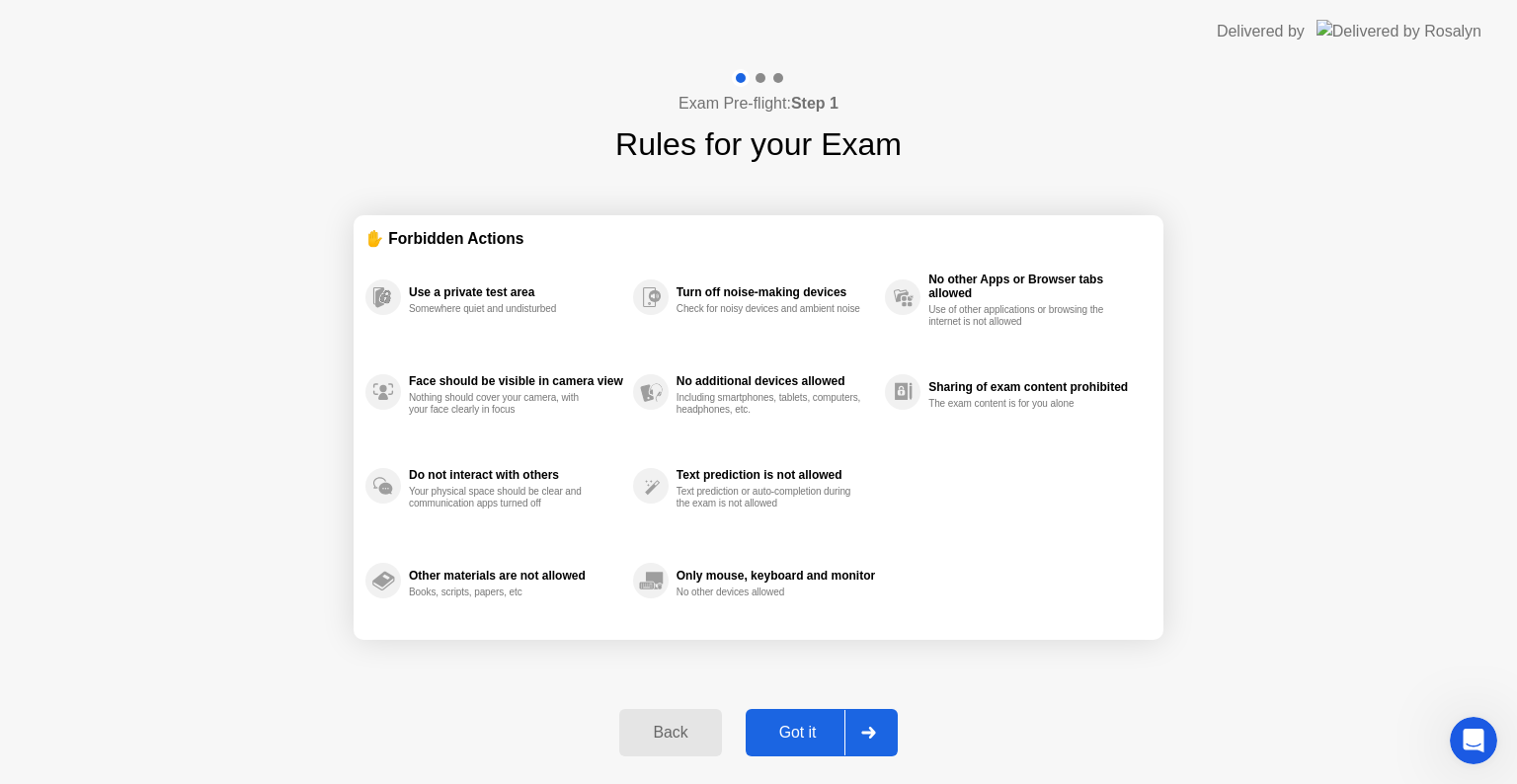 click on "Back" 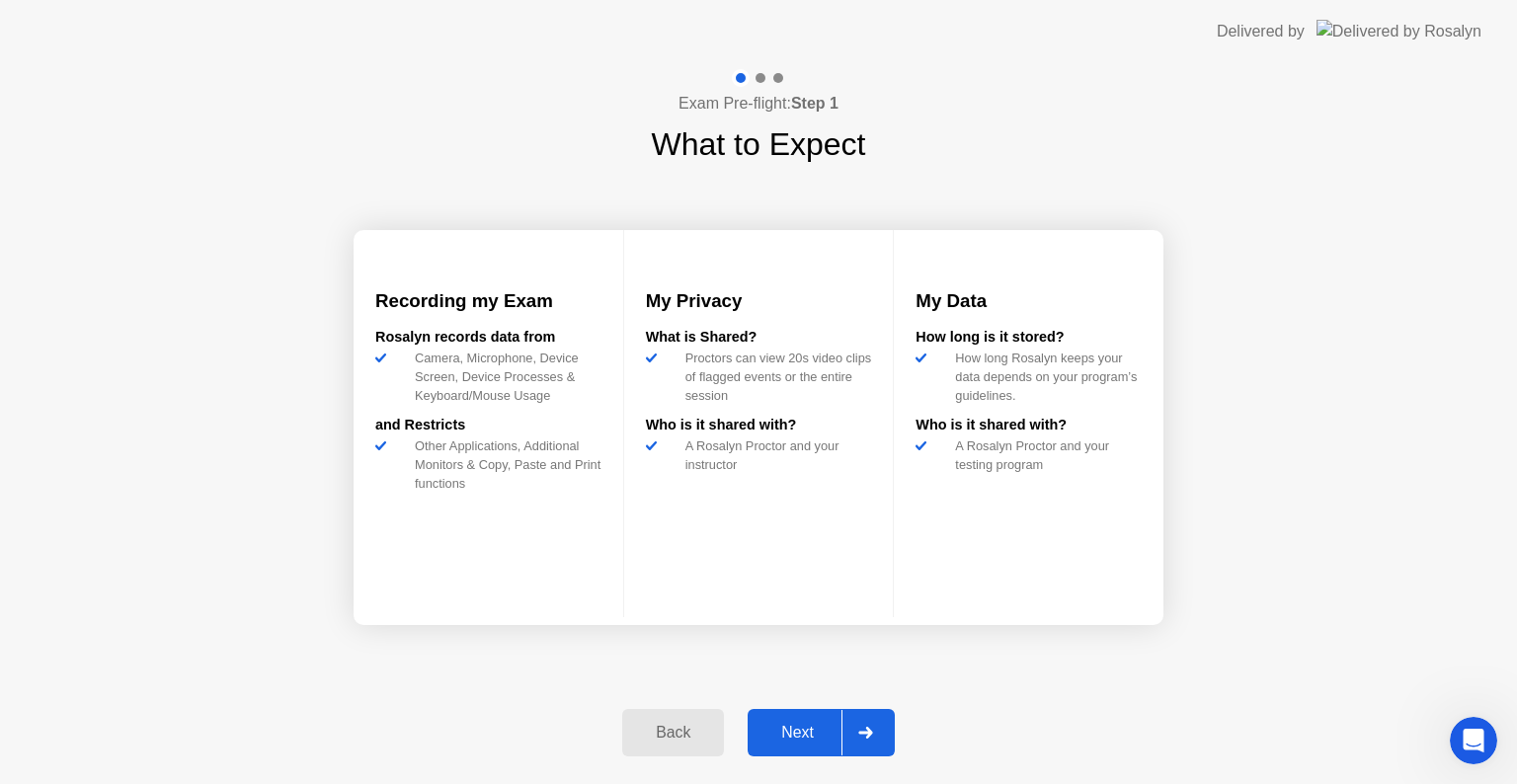 click on "Back" 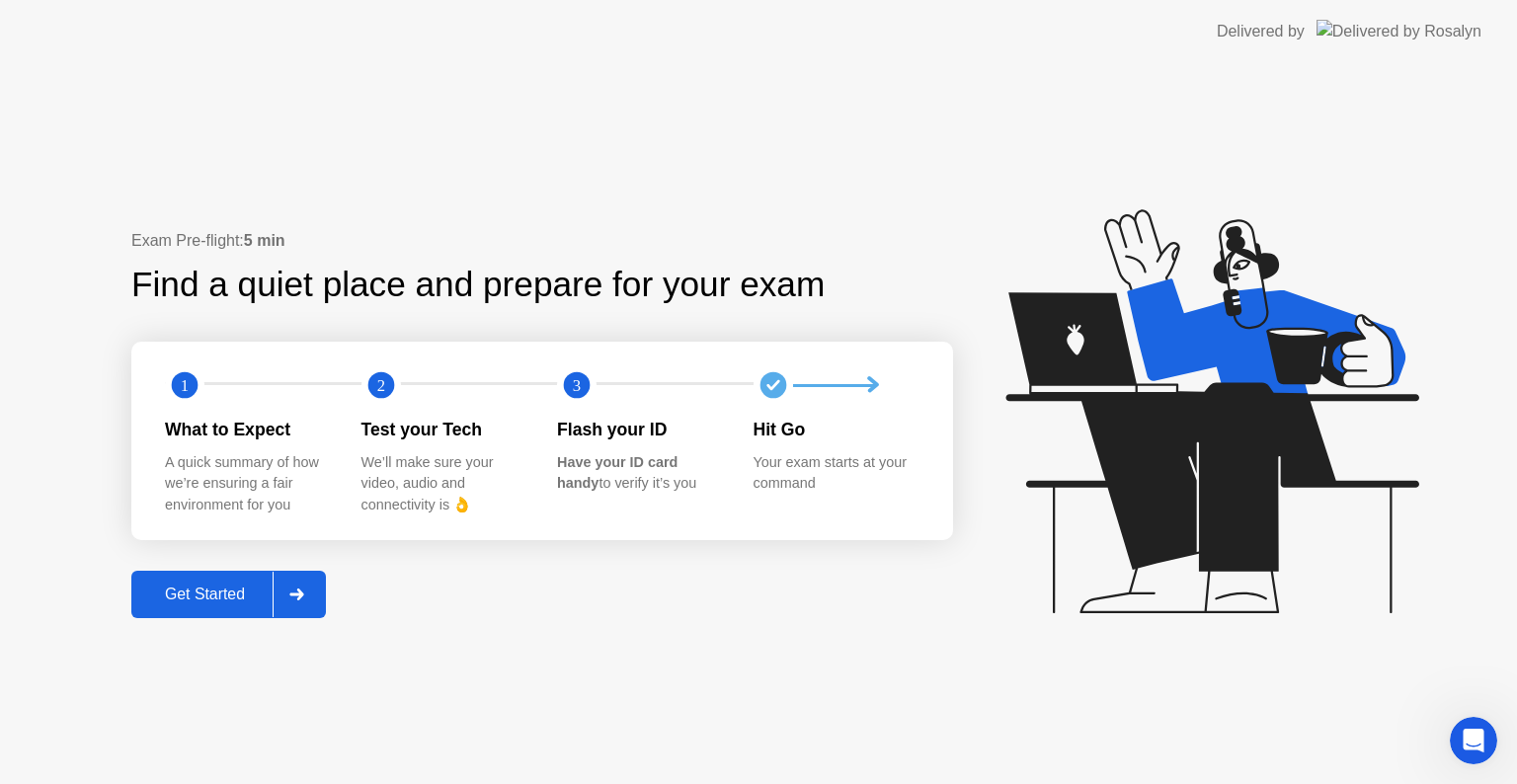 click on "Get Started" 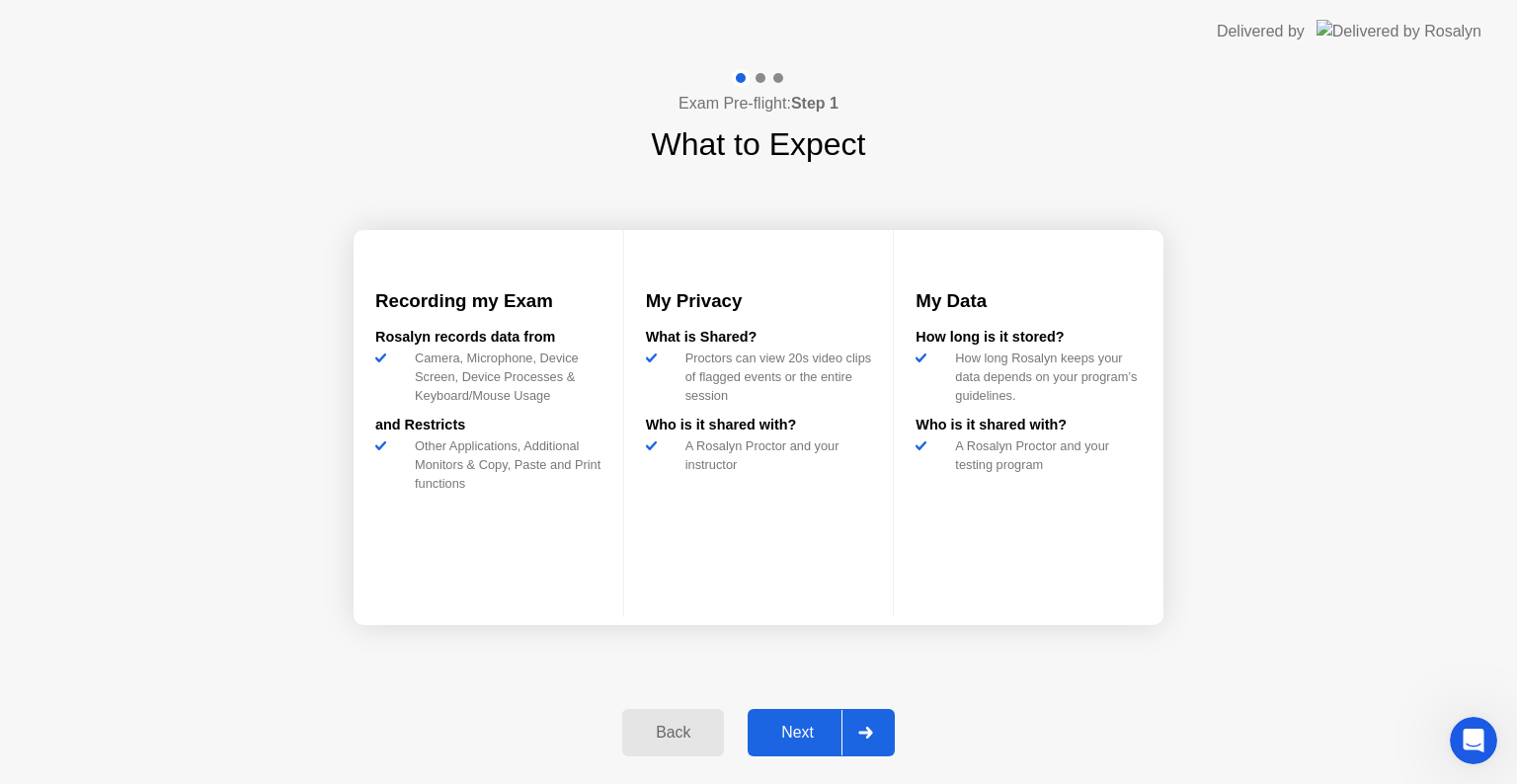 click on "Next" 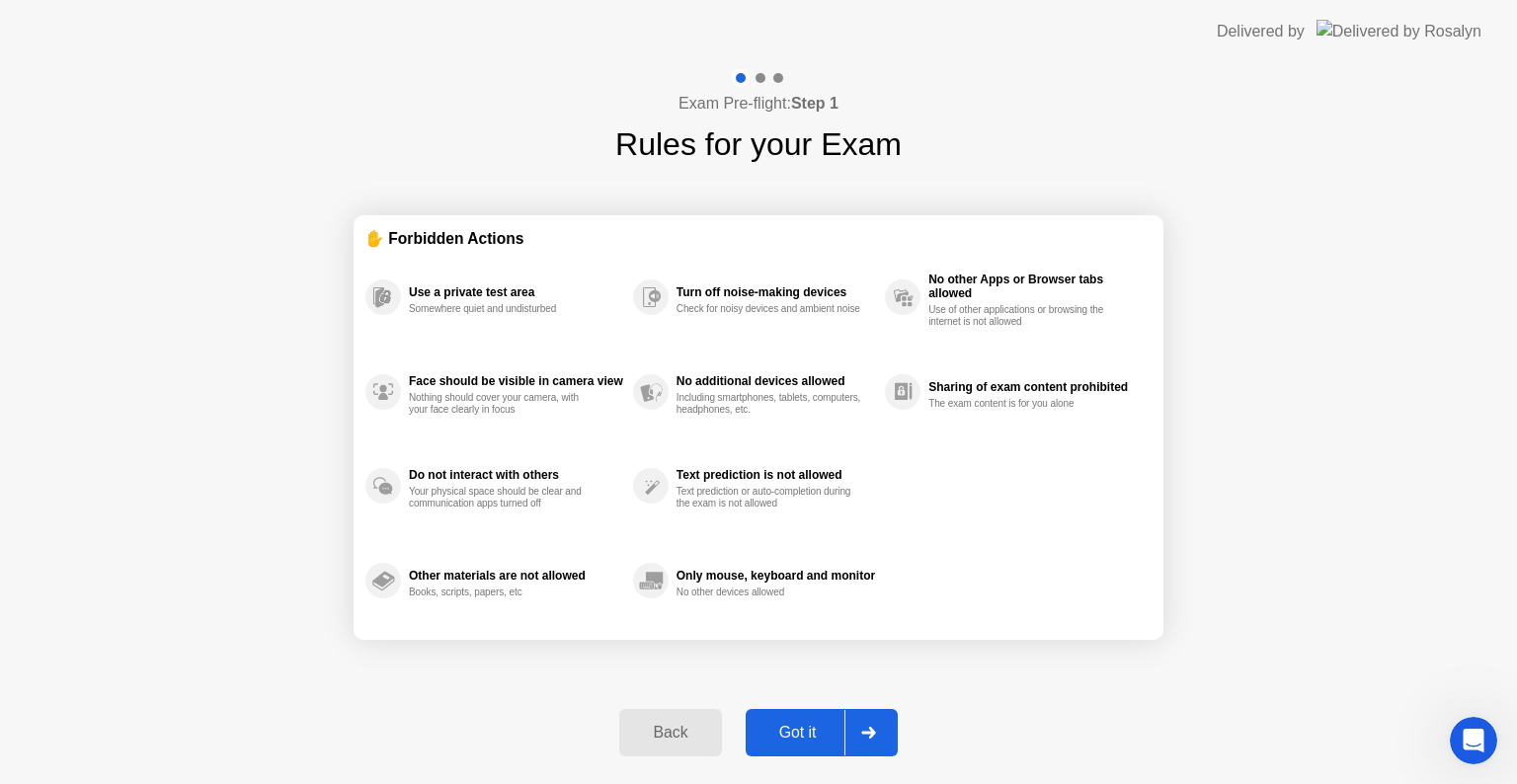 click on "Got it" 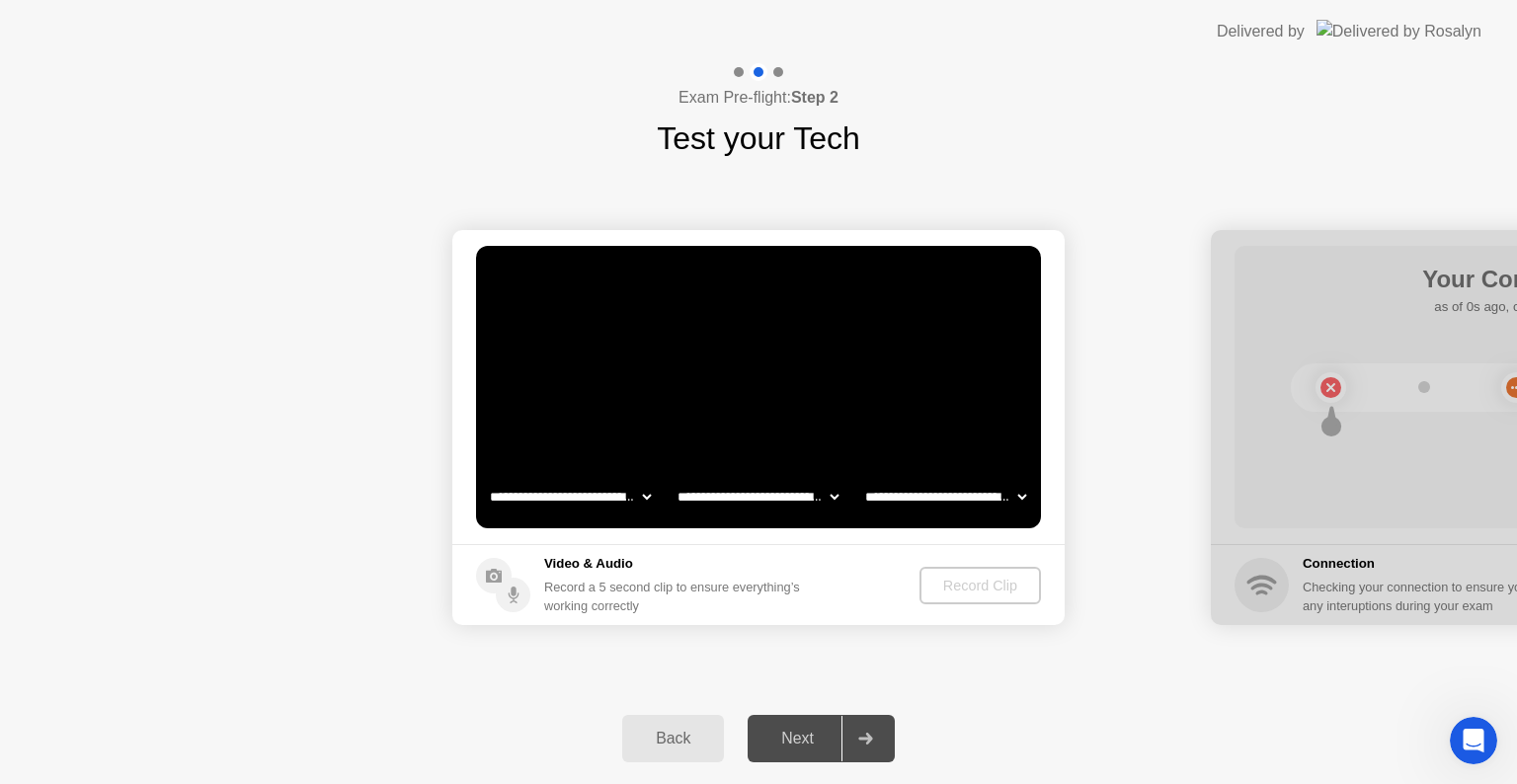 click 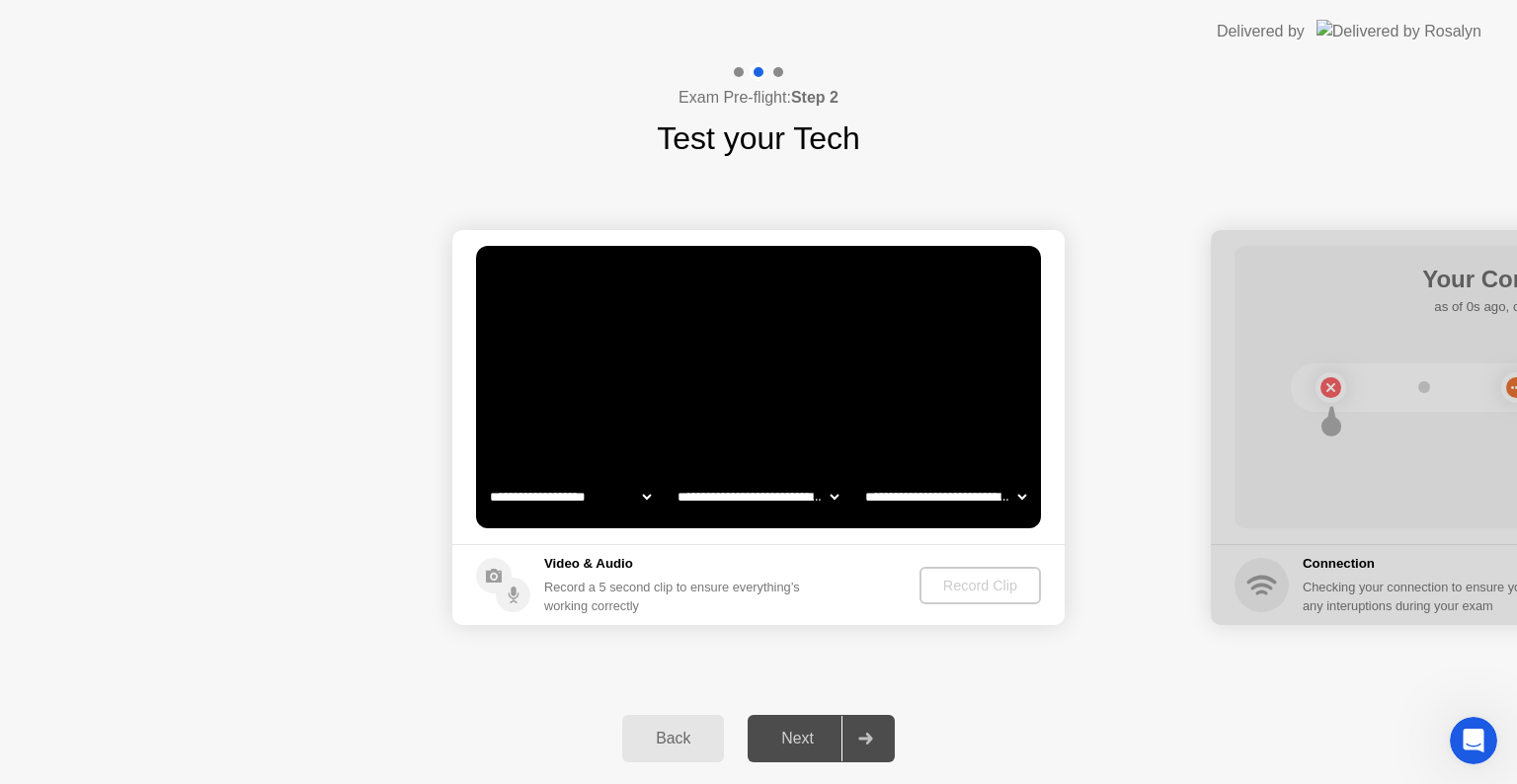 click on "**********" 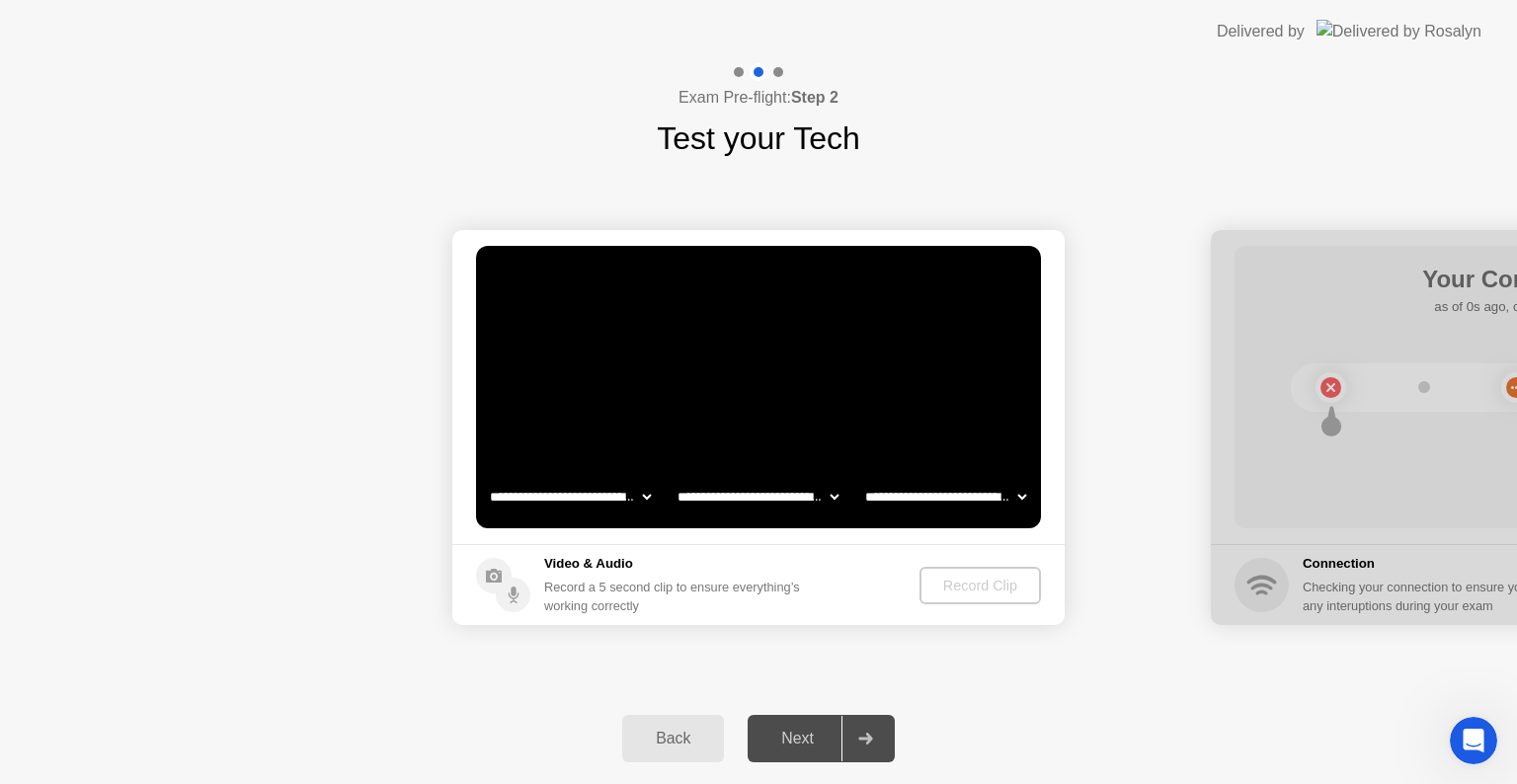 click on "**********" 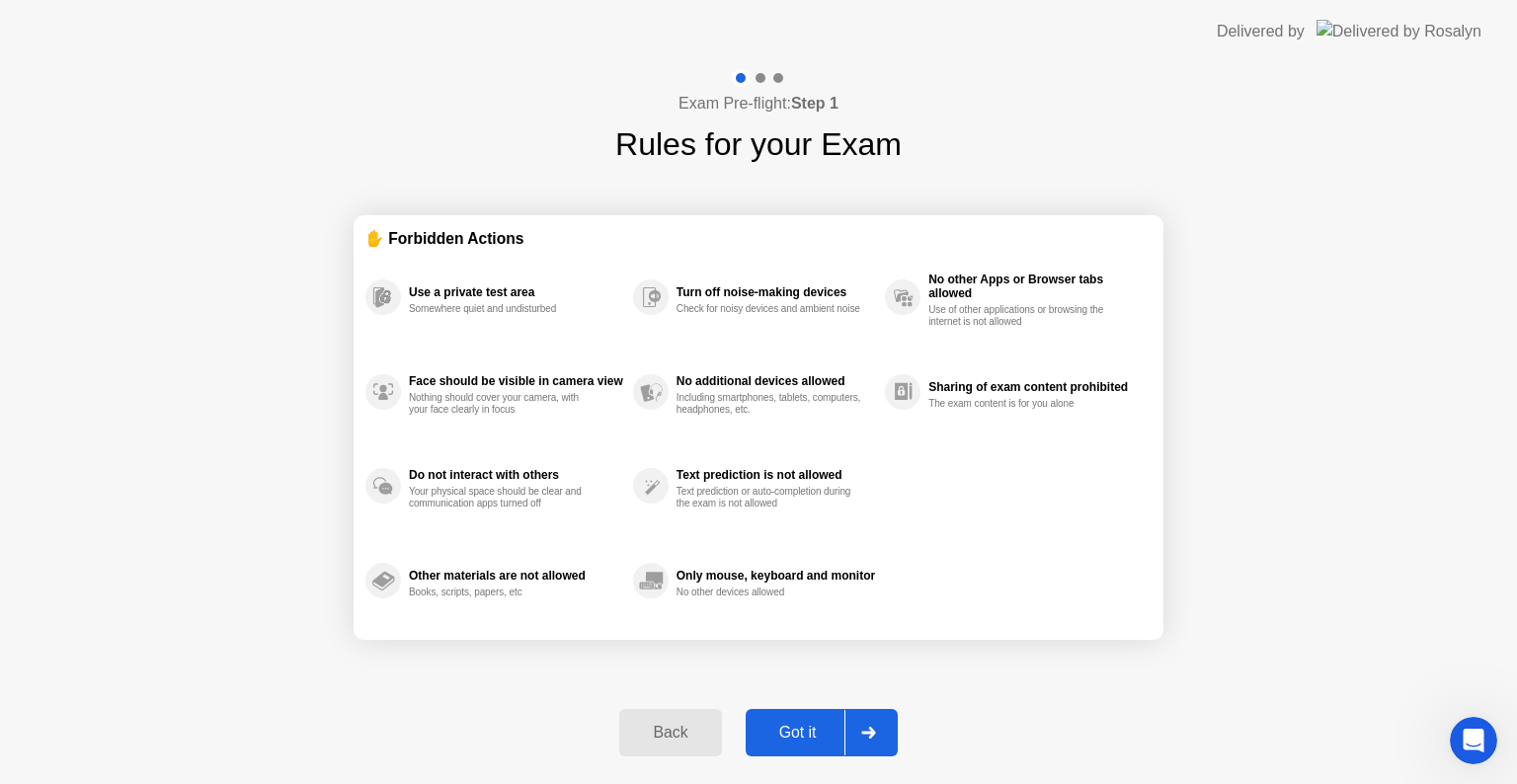 click on "Back" 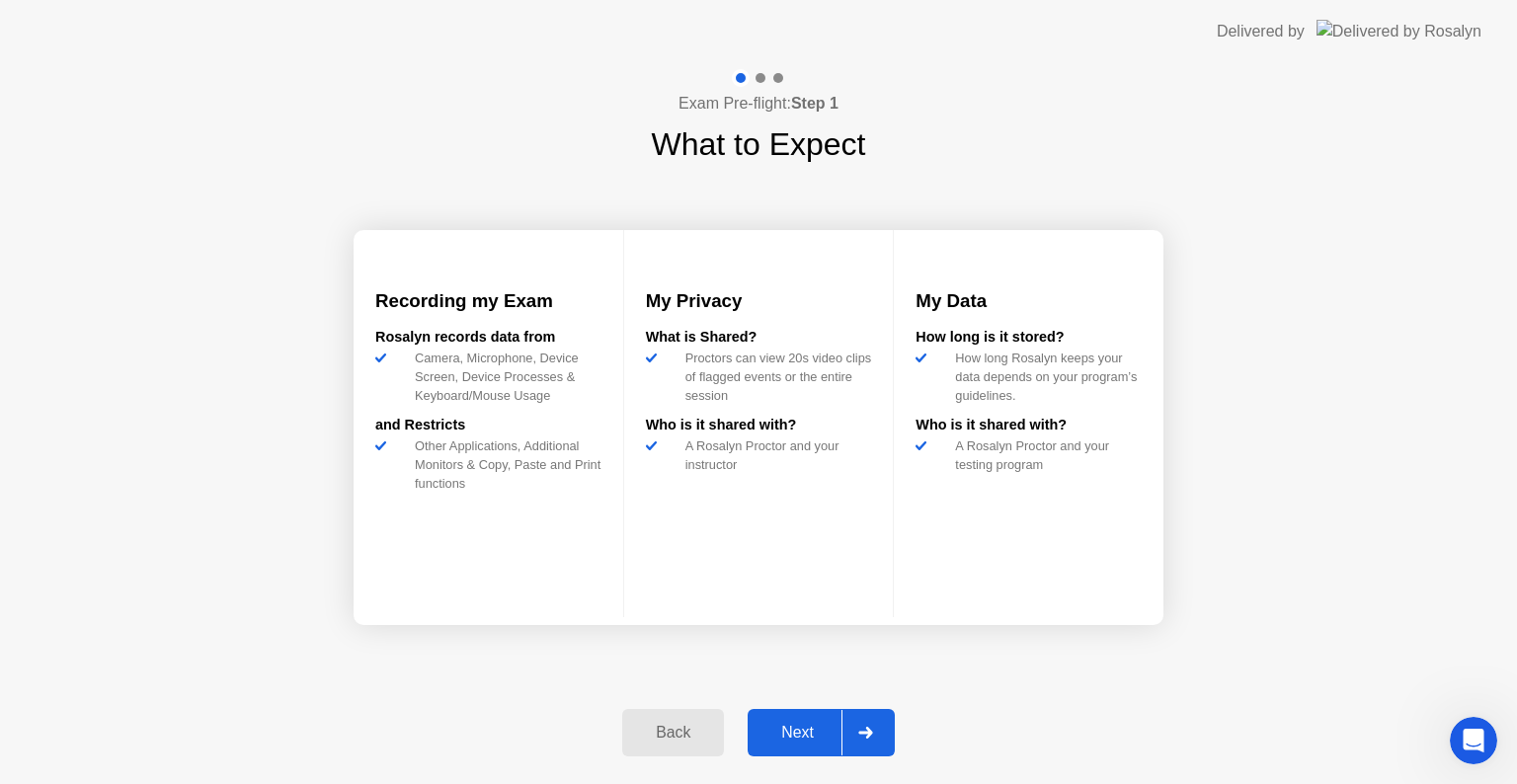 click on "Back" 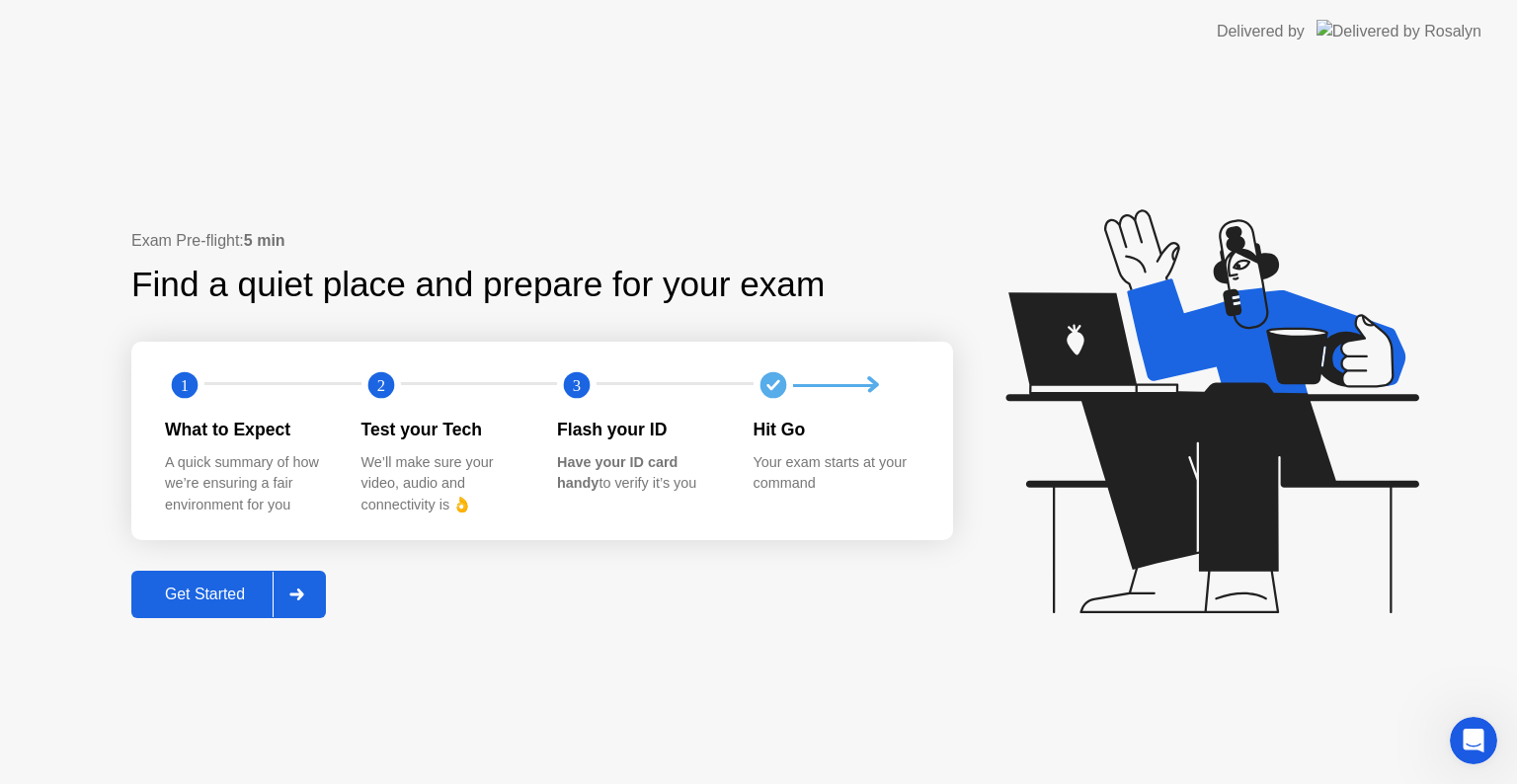 click on "Delivered by" 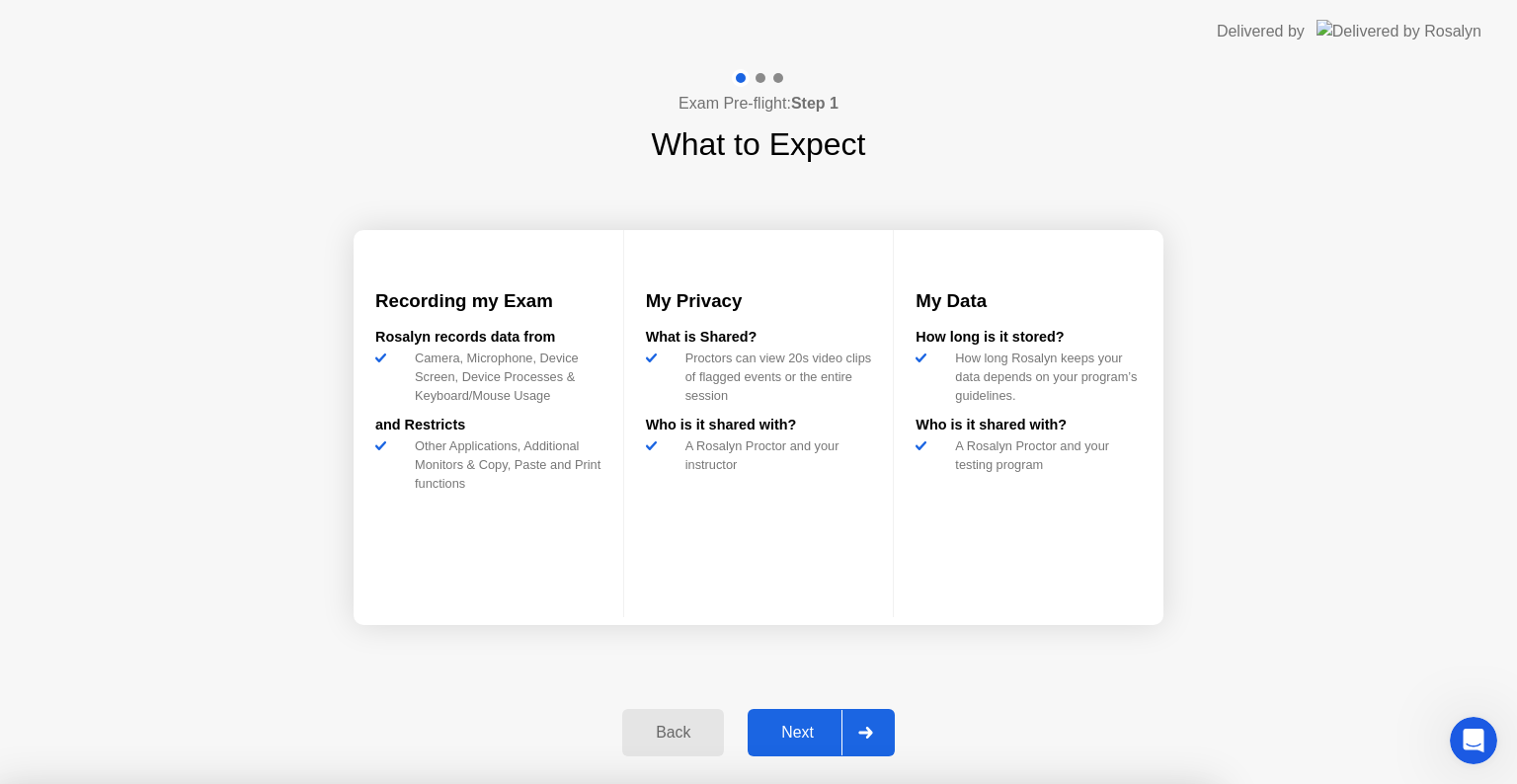 click on "Yes" at bounding box center (559, 896) 